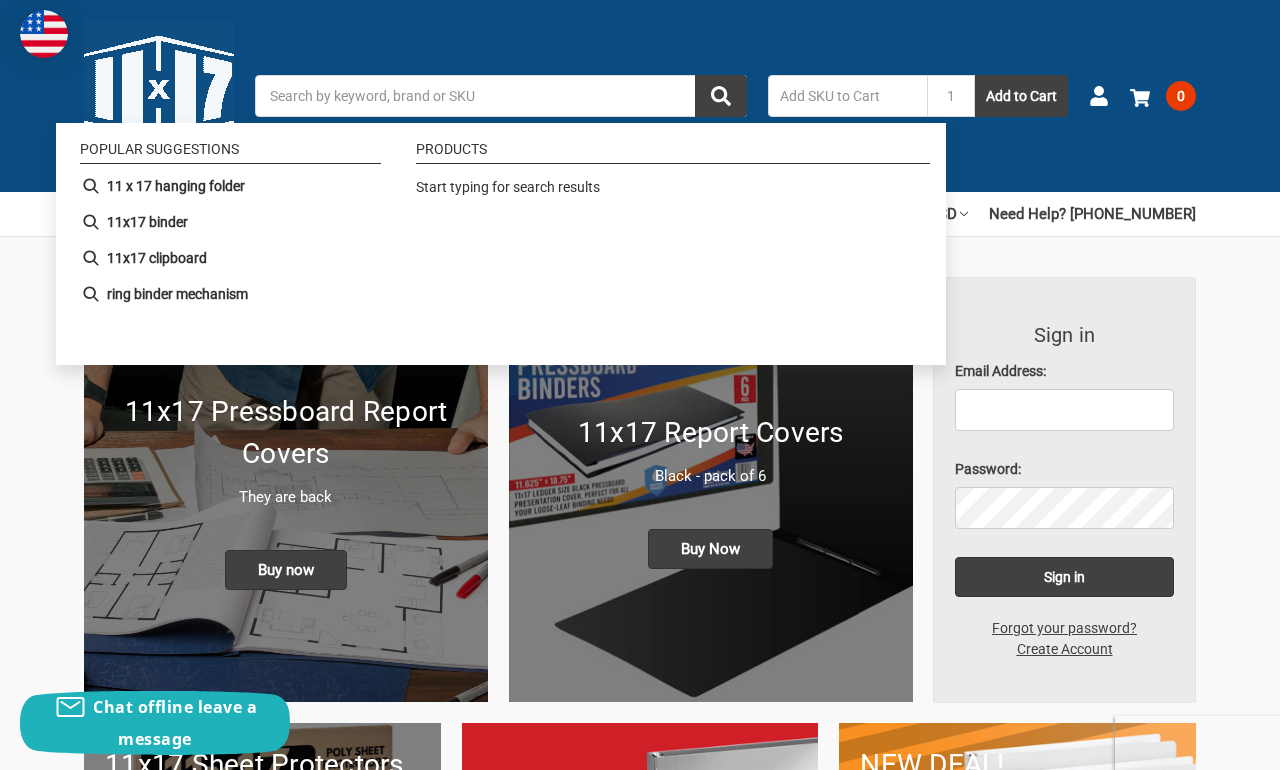 scroll, scrollTop: 0, scrollLeft: 0, axis: both 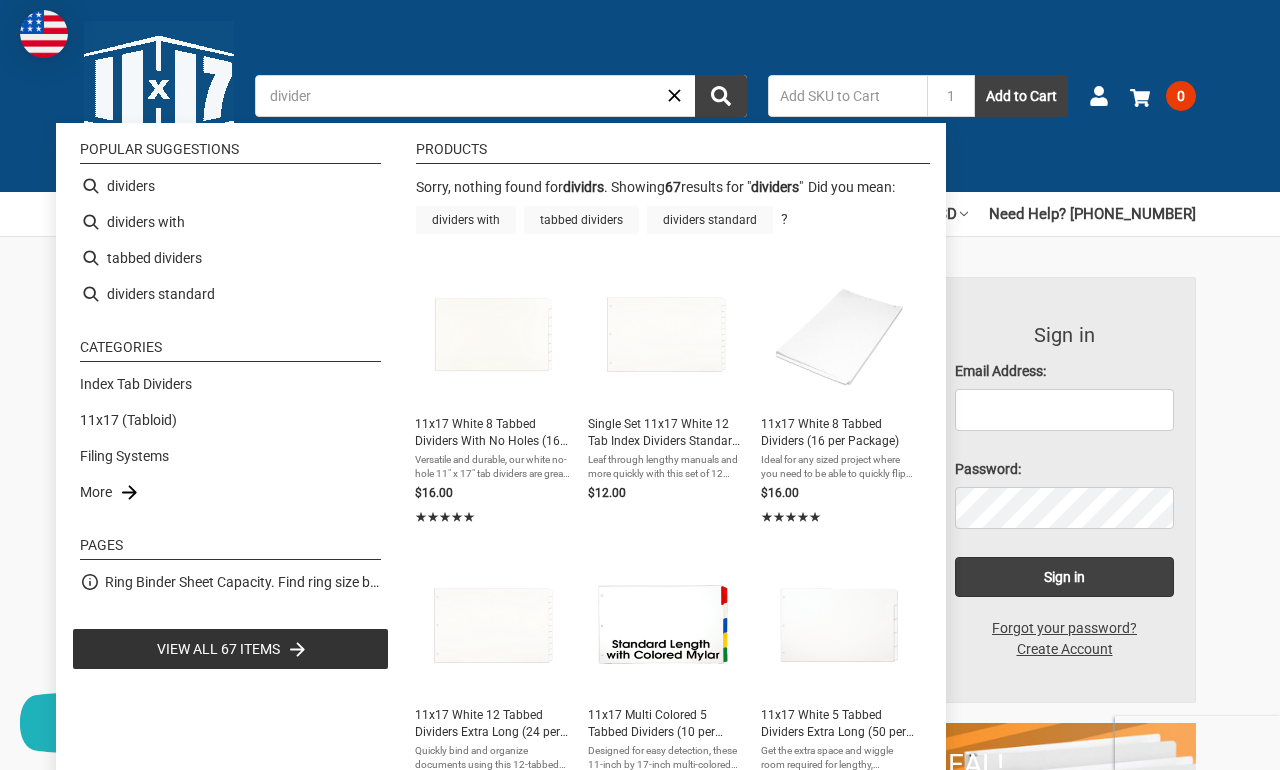 type on "dividers" 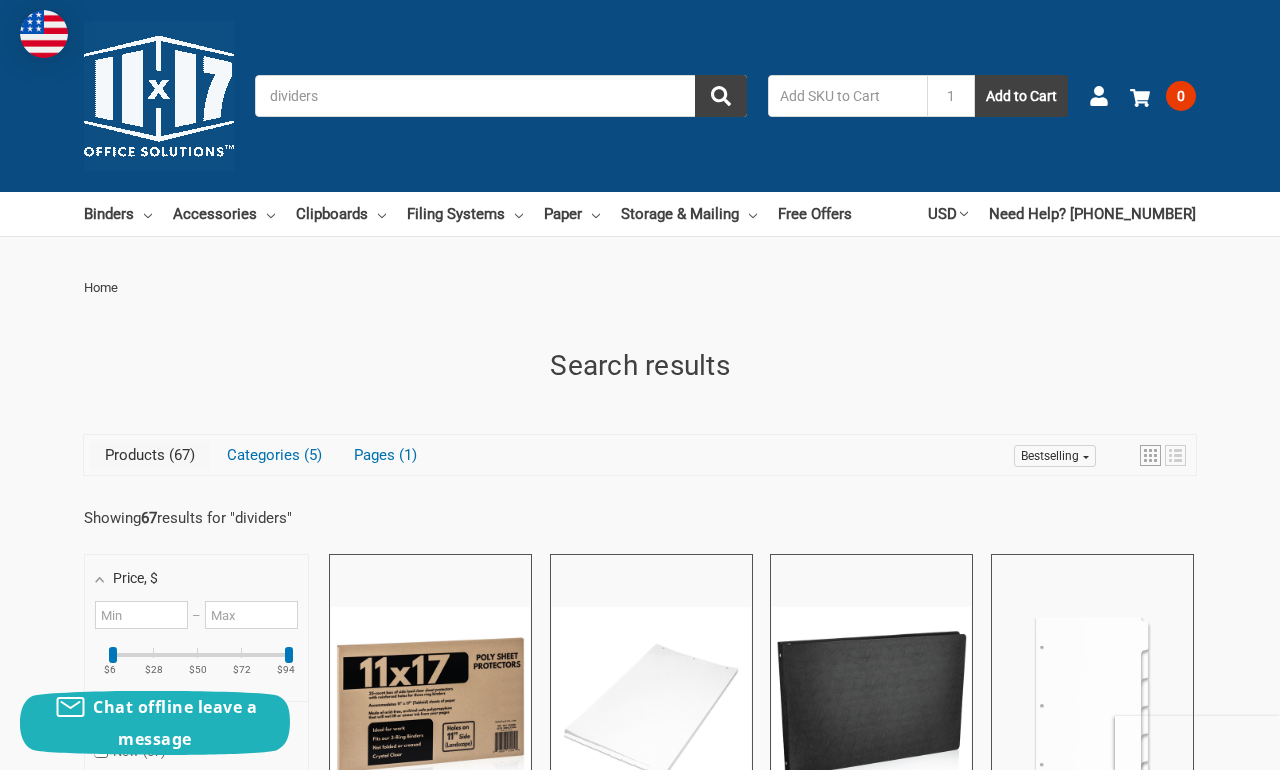 scroll, scrollTop: 0, scrollLeft: 0, axis: both 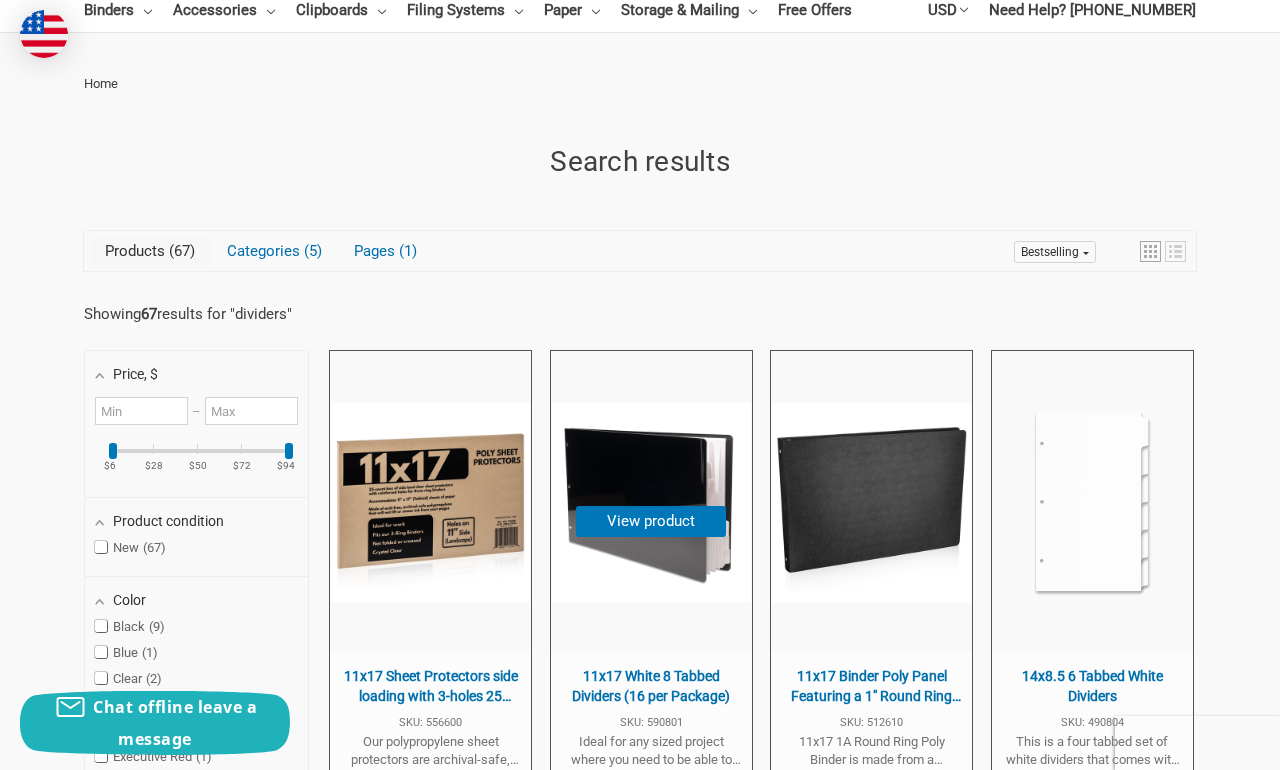 click at bounding box center (651, 501) 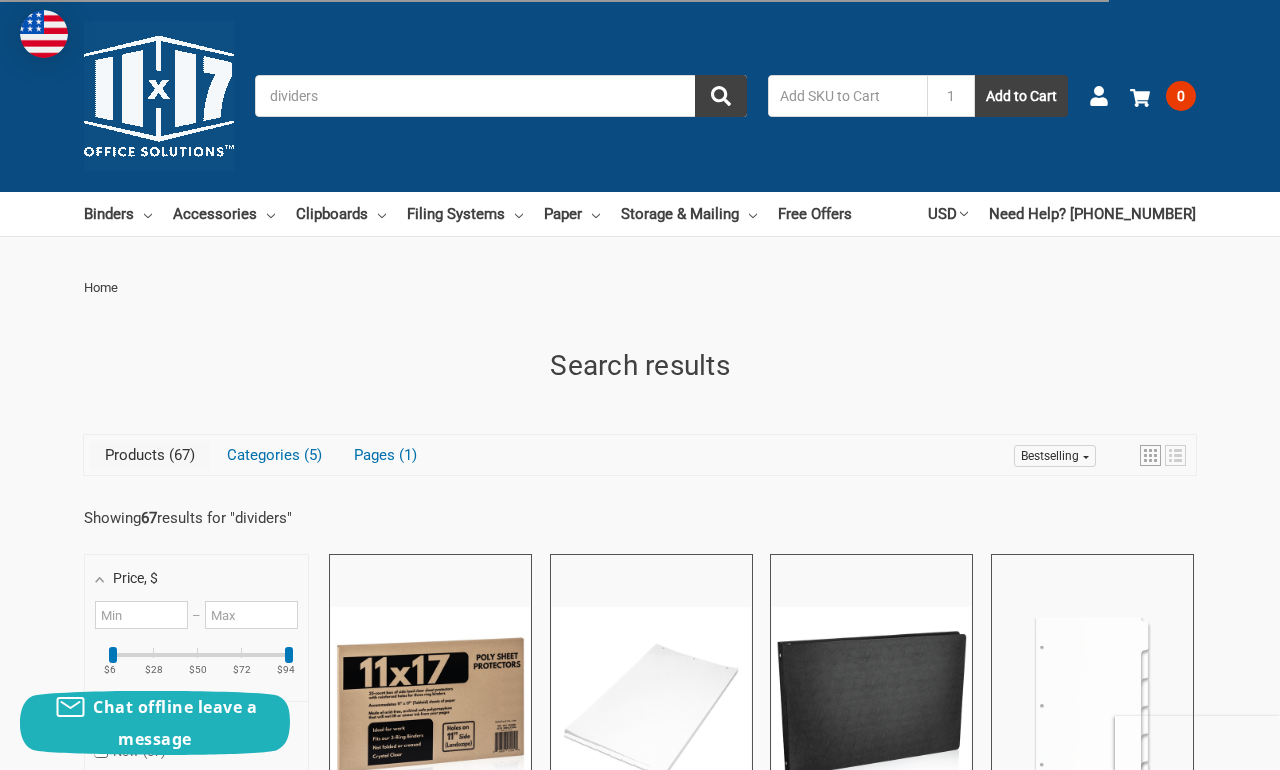scroll, scrollTop: 306, scrollLeft: 0, axis: vertical 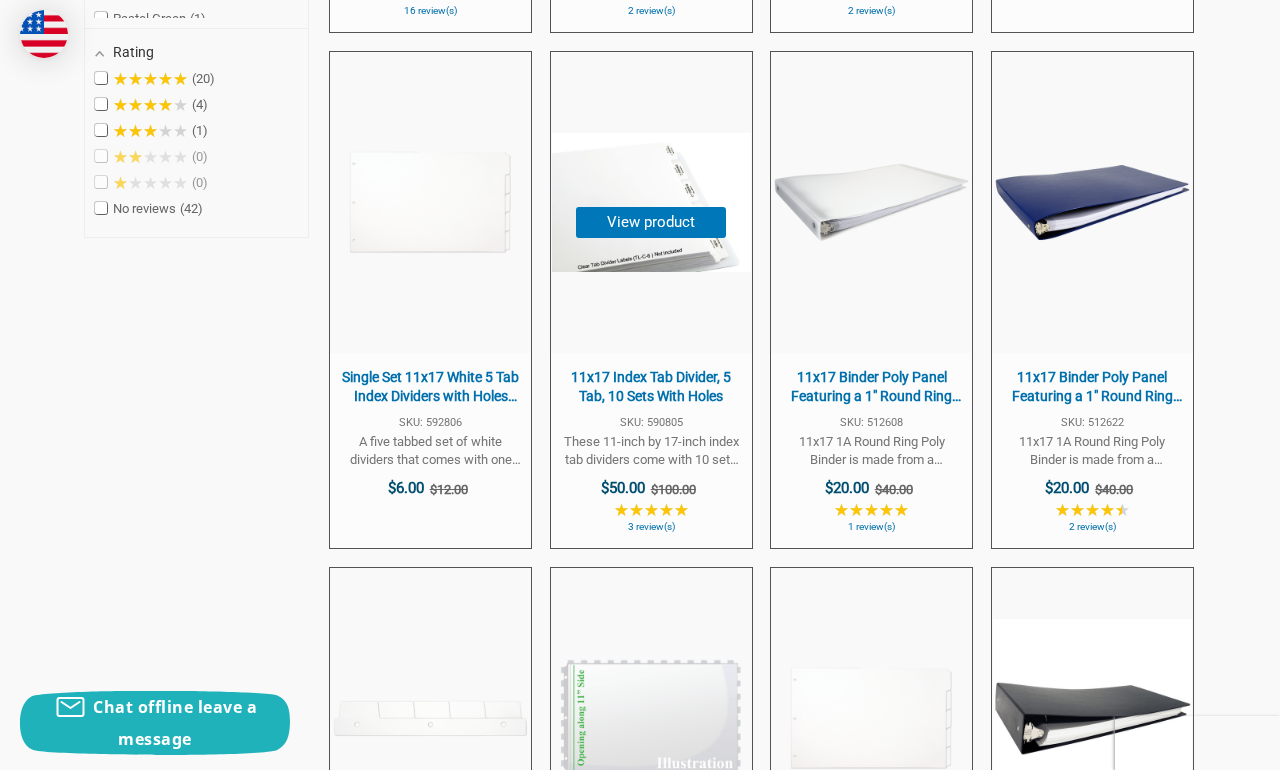 click on "11x17 Index Tab Divider, 5 Tab, 10 Sets With Holes" at bounding box center [651, 387] 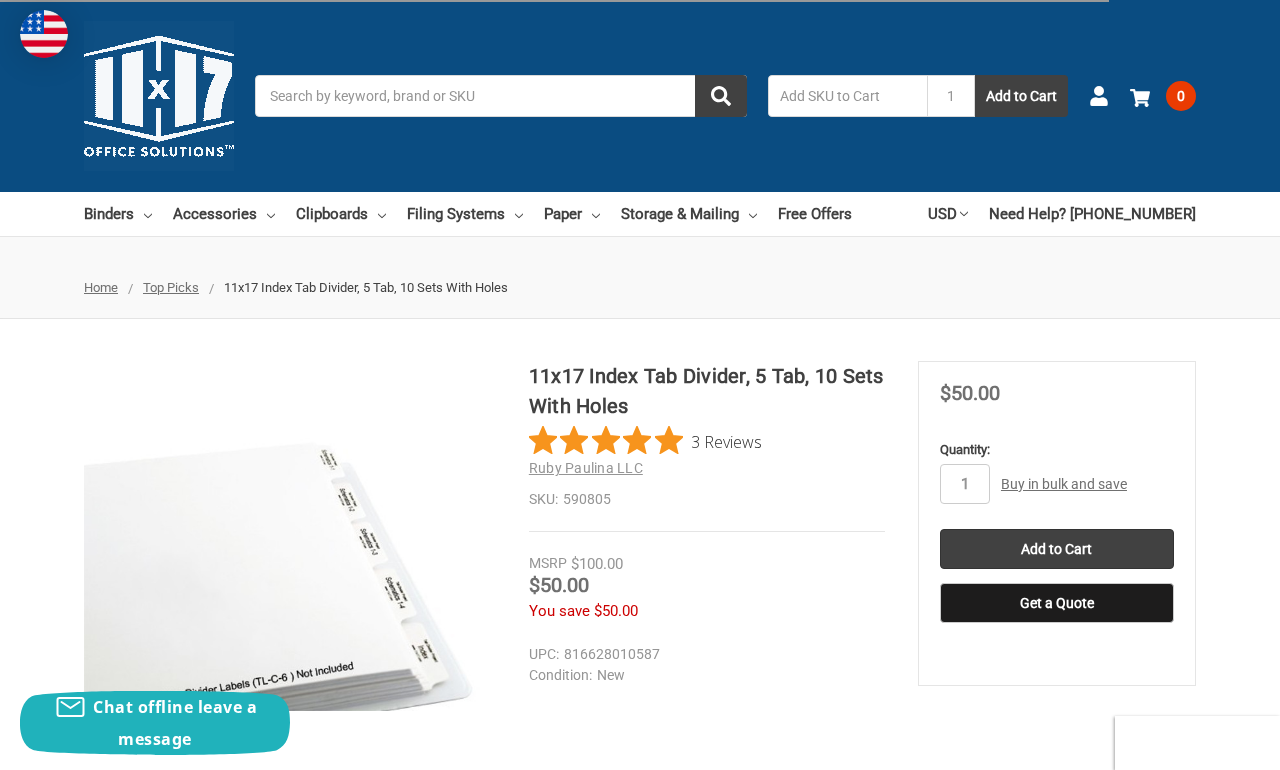 scroll, scrollTop: 0, scrollLeft: 0, axis: both 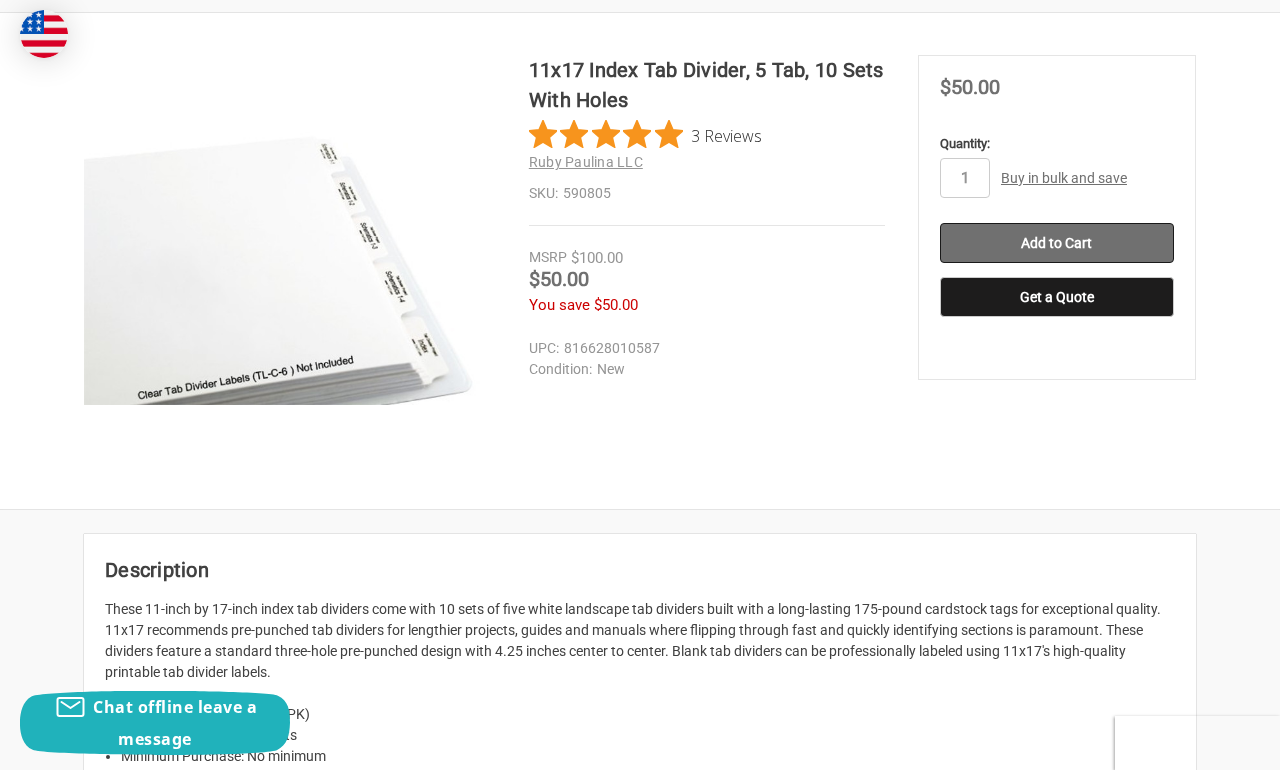 click on "Add to Cart" at bounding box center [1057, 243] 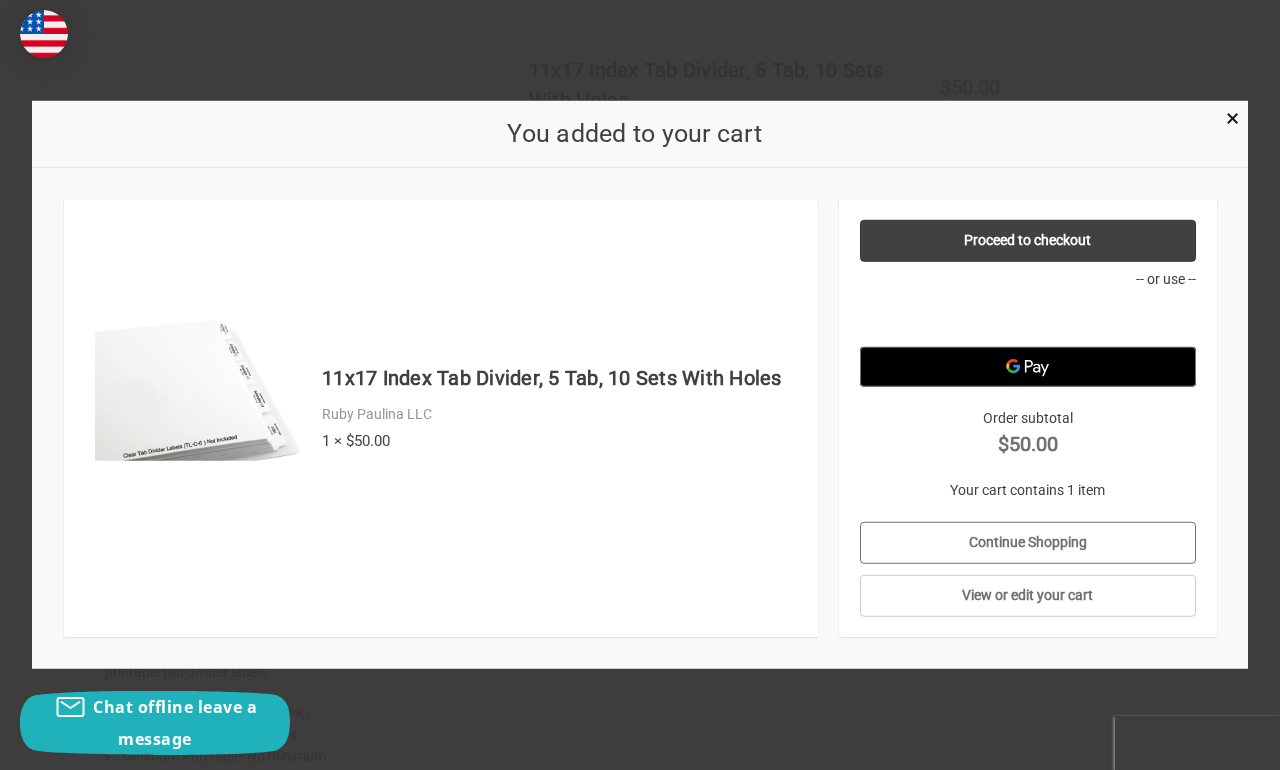 click on "Continue Shopping" at bounding box center (1027, 543) 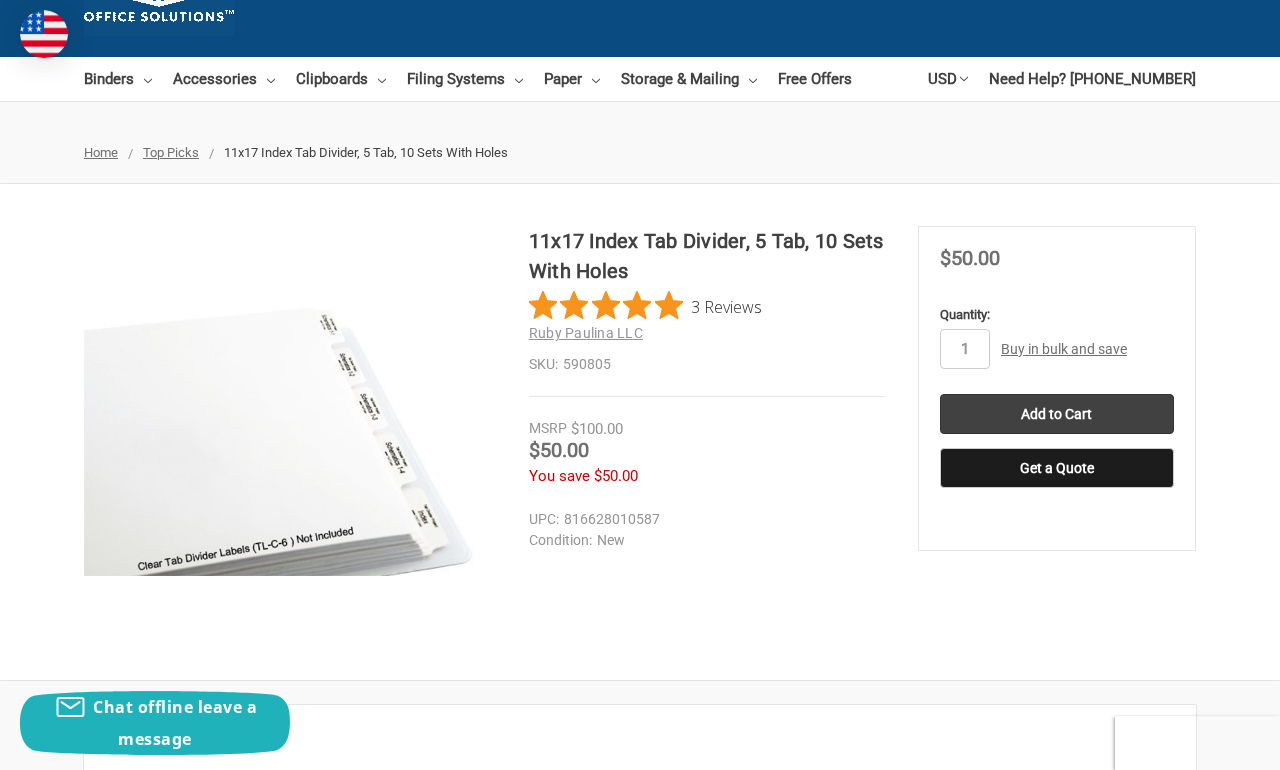 scroll, scrollTop: 0, scrollLeft: 0, axis: both 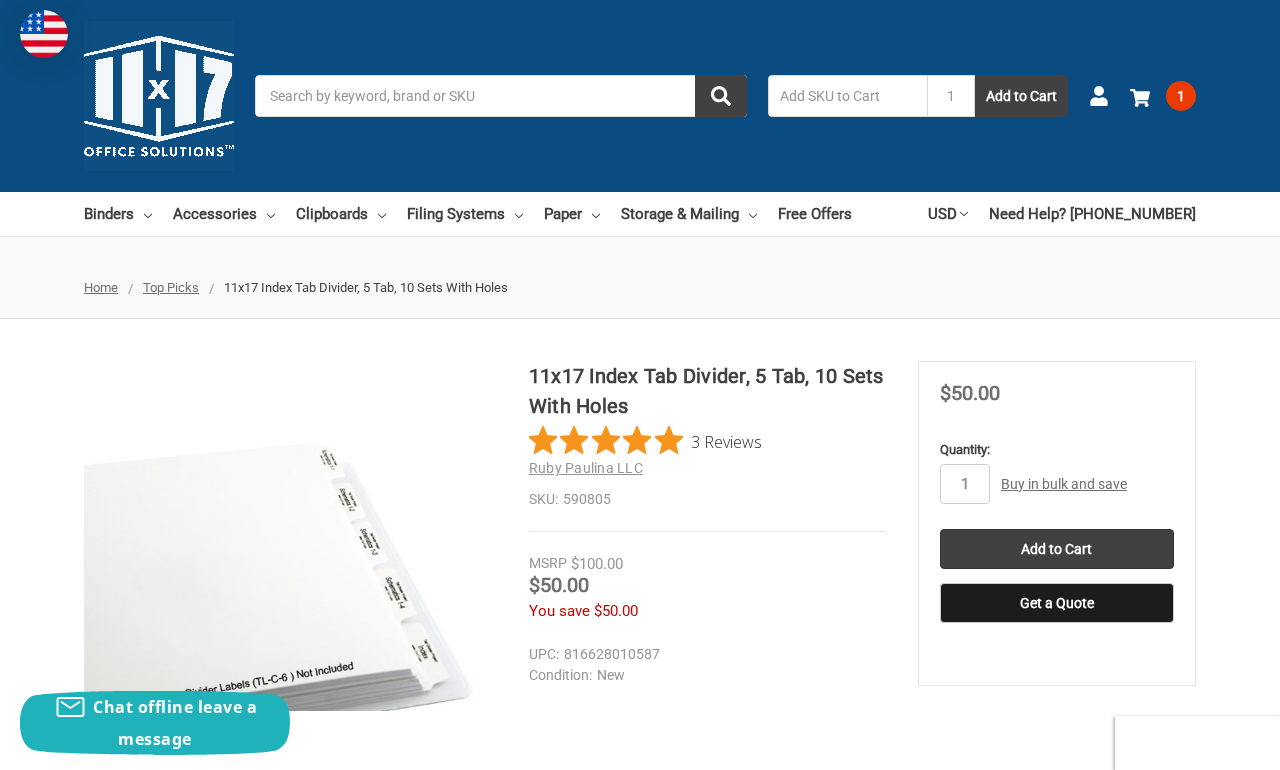 click on "Search" at bounding box center [501, 96] 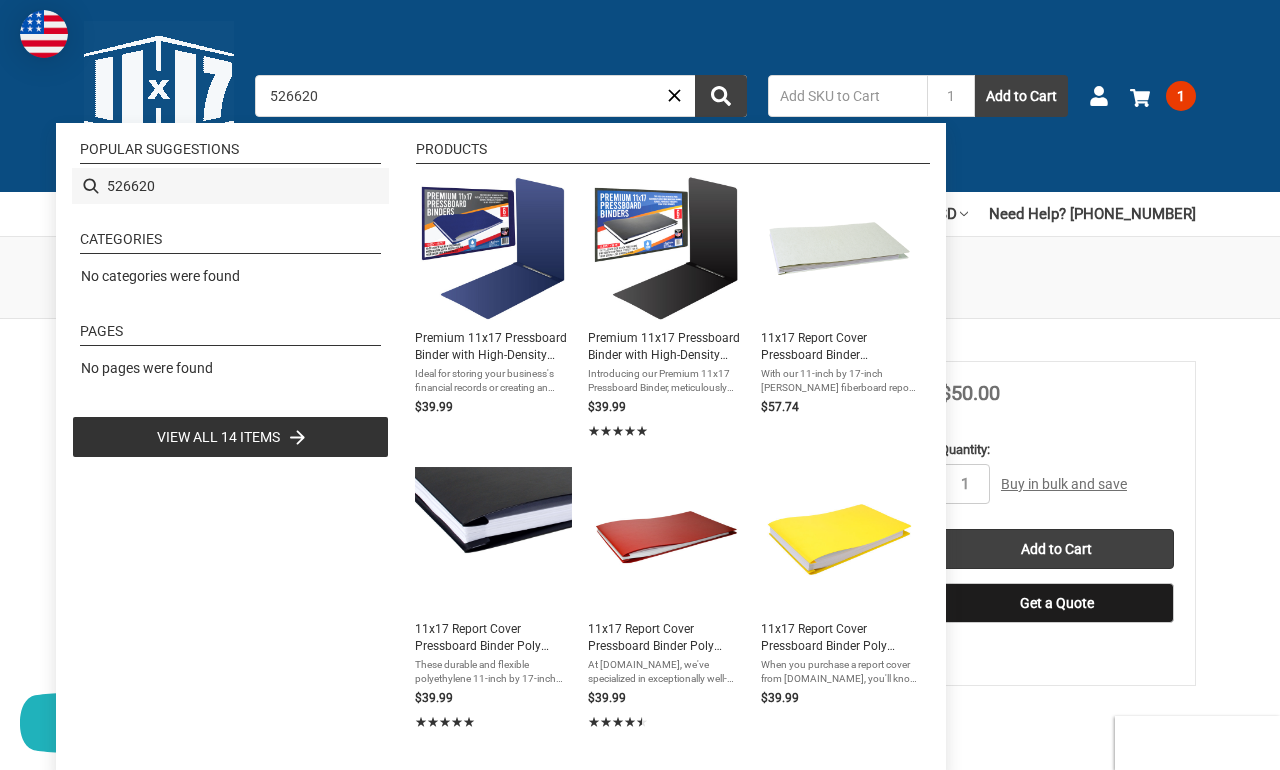 type on "526620" 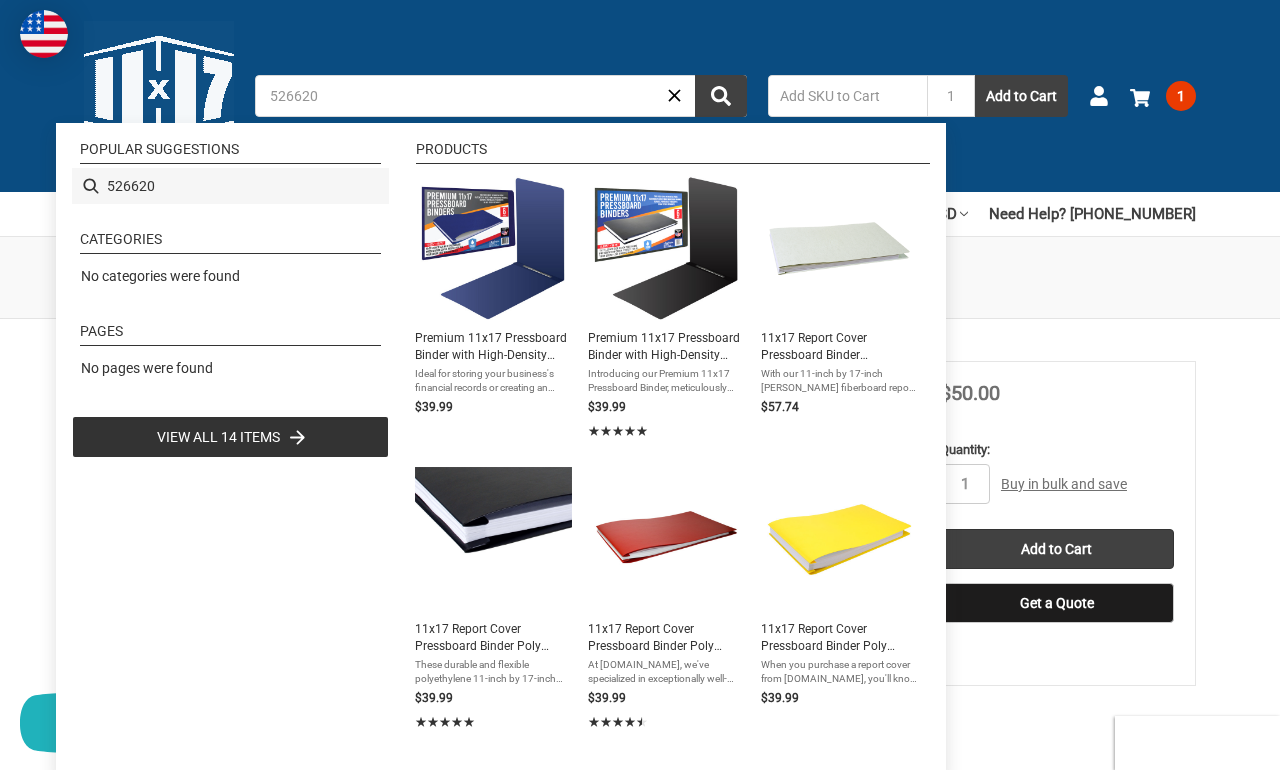 click on "526620" at bounding box center (230, 186) 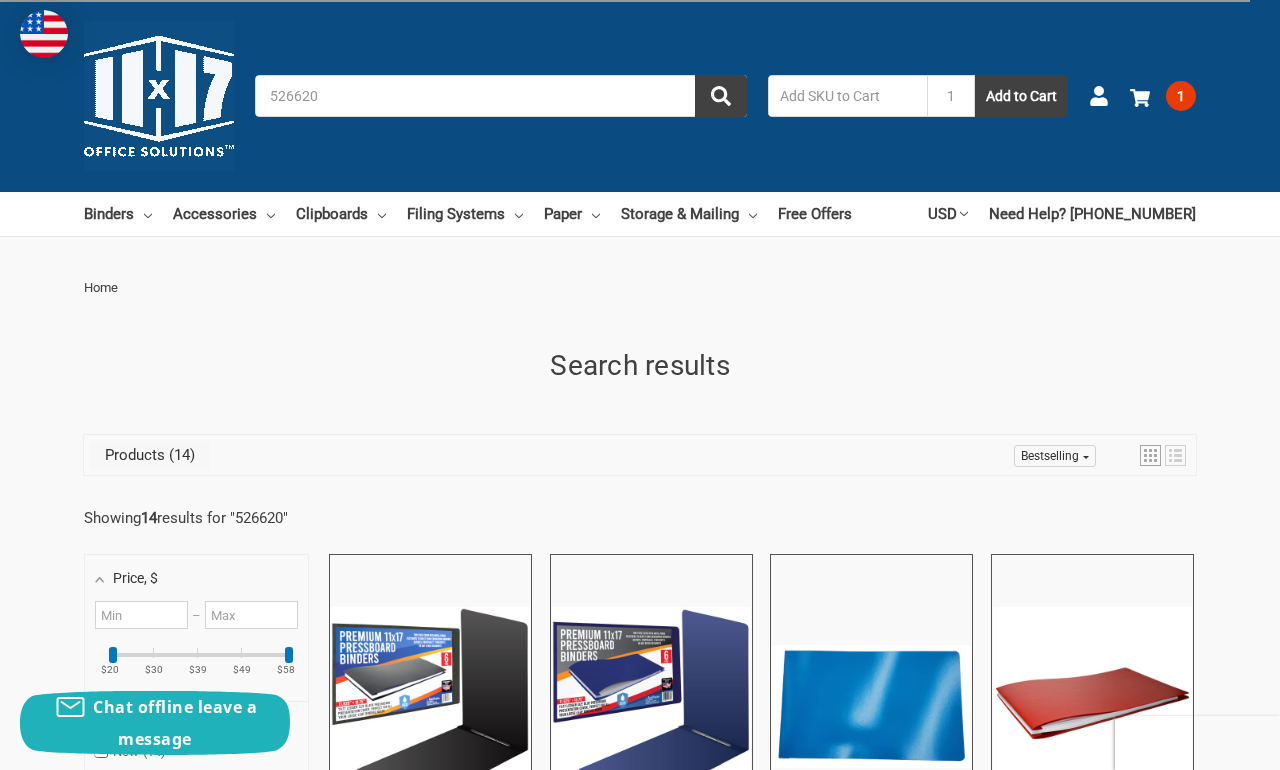 scroll, scrollTop: 0, scrollLeft: 0, axis: both 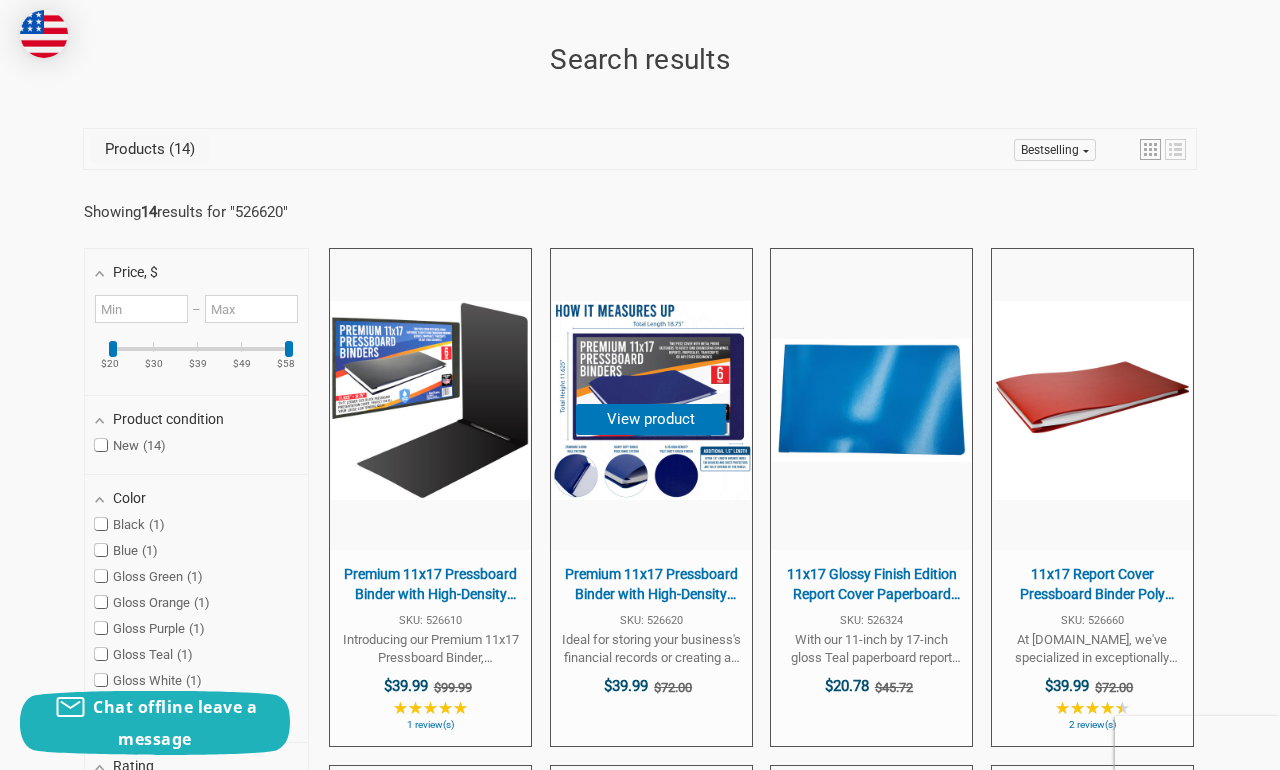 click on "Premium 11x17 Pressboard Binder with High-Density Polyethylene - 3" Capacity, Crush Finish Exterior, Made in [GEOGRAPHIC_DATA], Blue - Pack of 6" at bounding box center [651, 584] 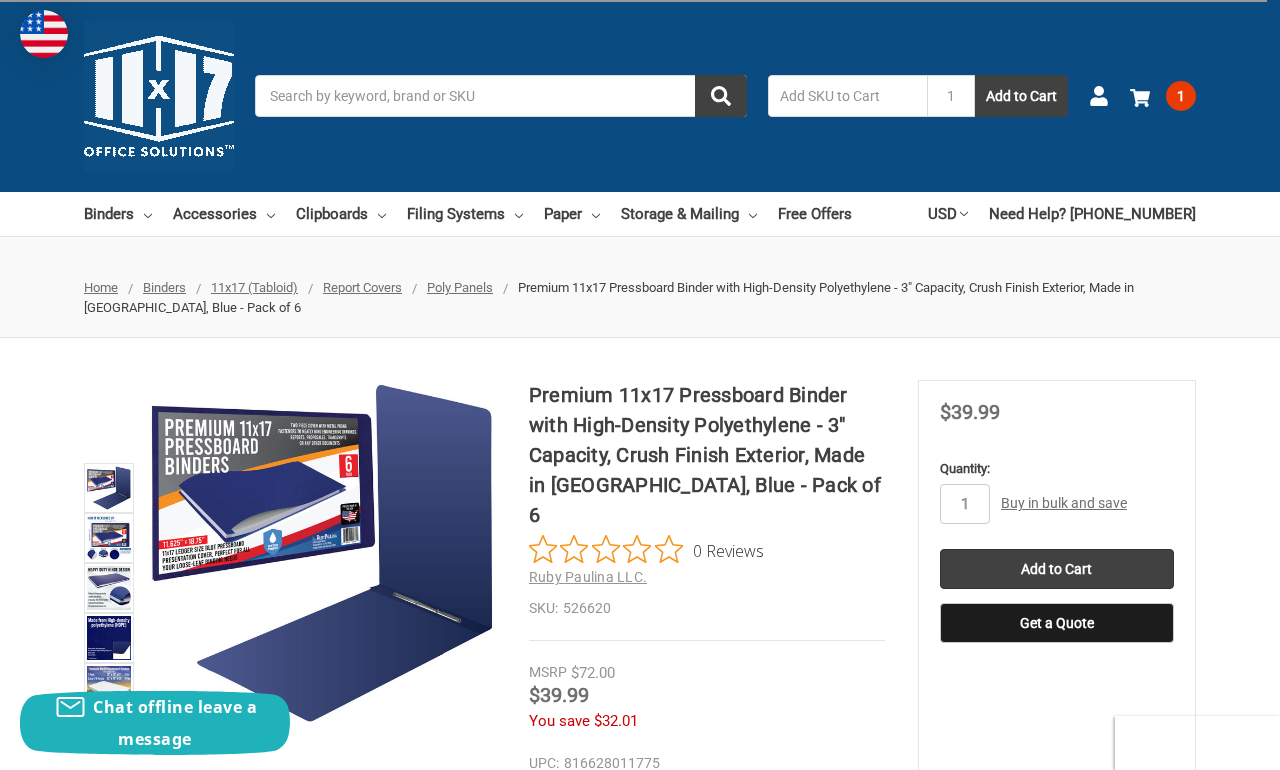 scroll, scrollTop: 0, scrollLeft: 0, axis: both 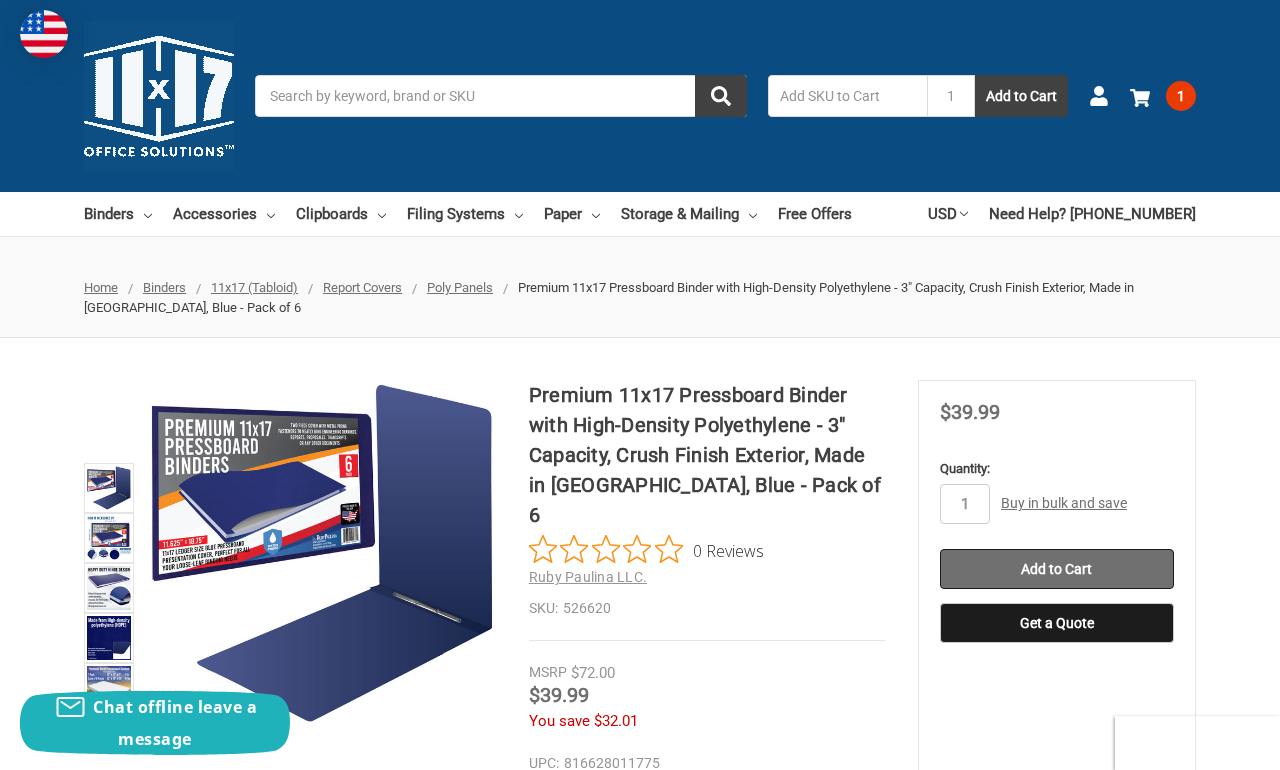 click on "Add to Cart" at bounding box center [1057, 569] 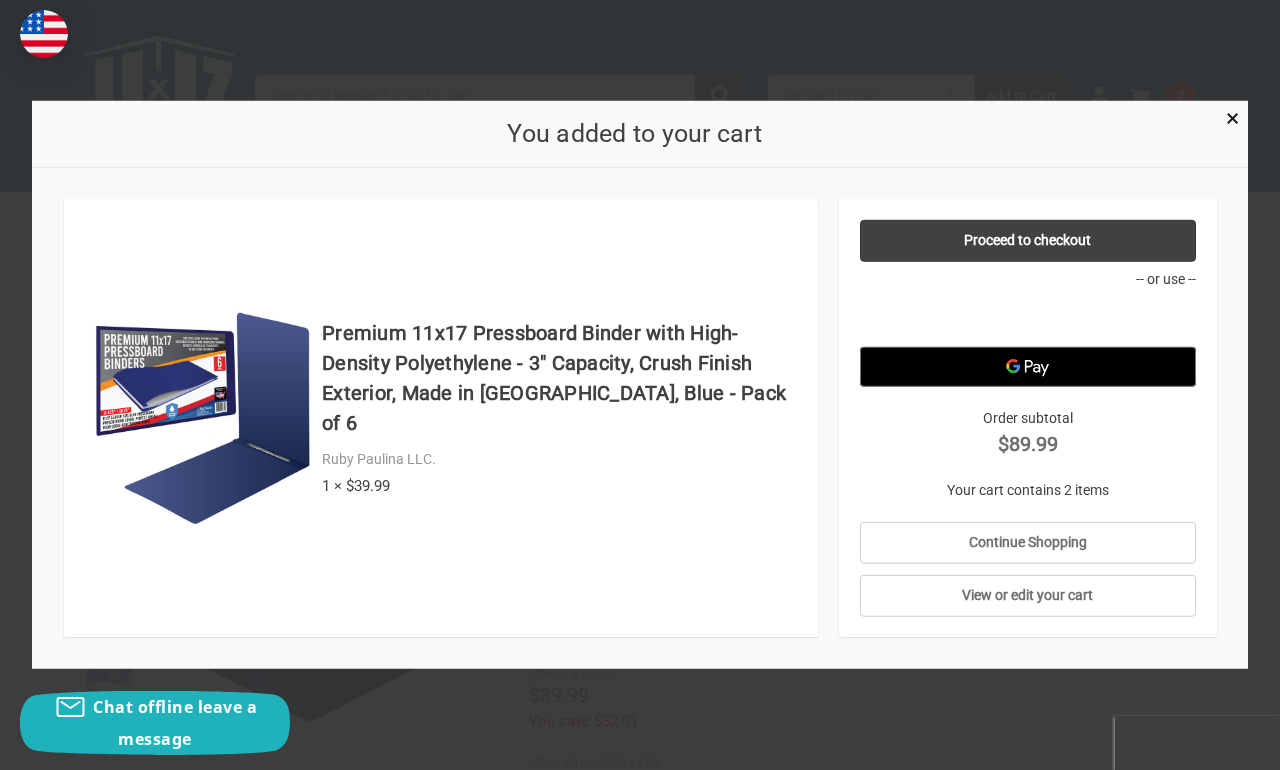 click on "-- or use --" at bounding box center (1027, 279) 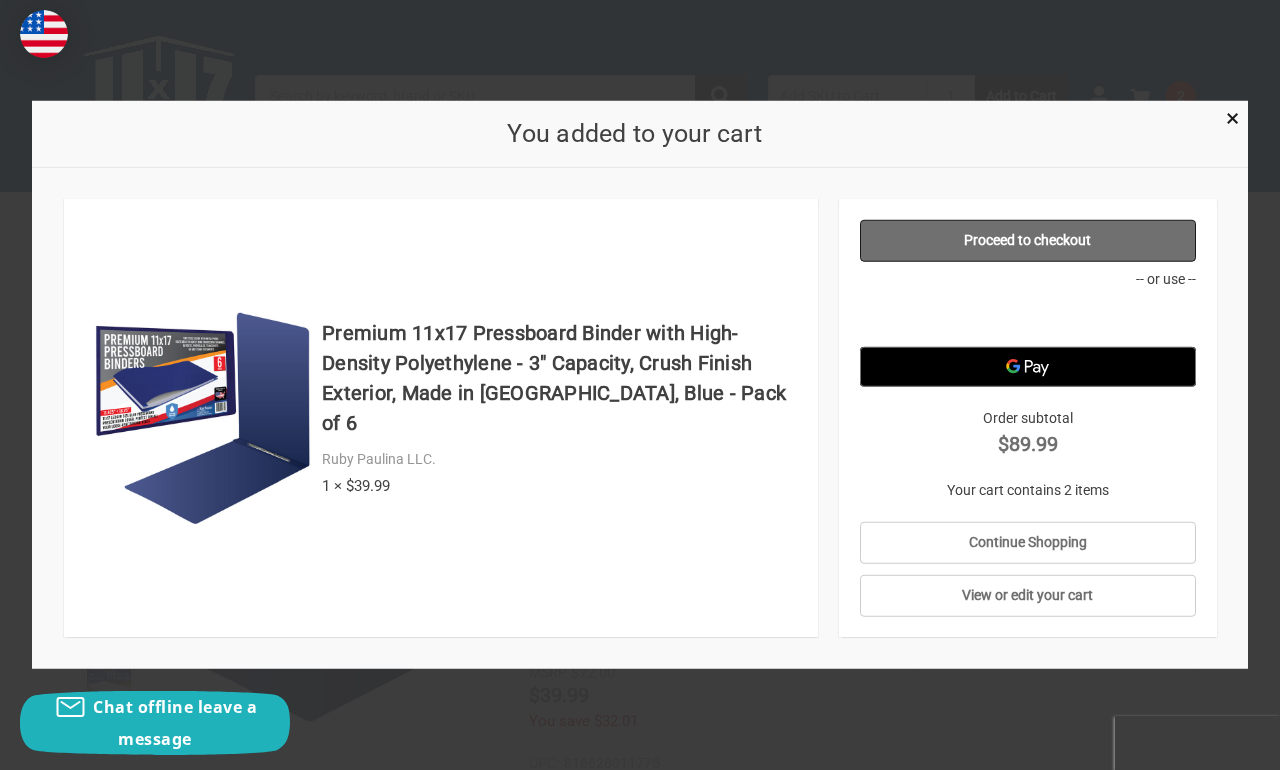 click on "Proceed to checkout" at bounding box center [1027, 241] 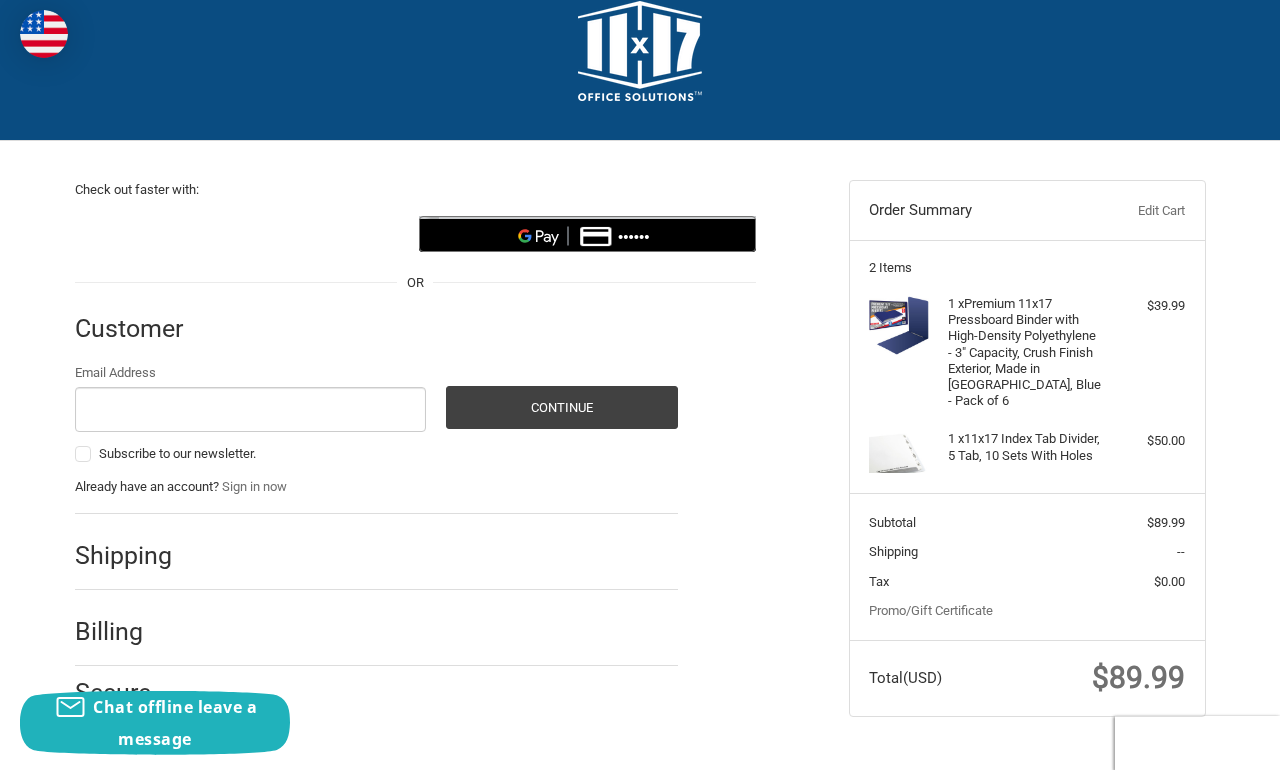 scroll, scrollTop: 0, scrollLeft: 0, axis: both 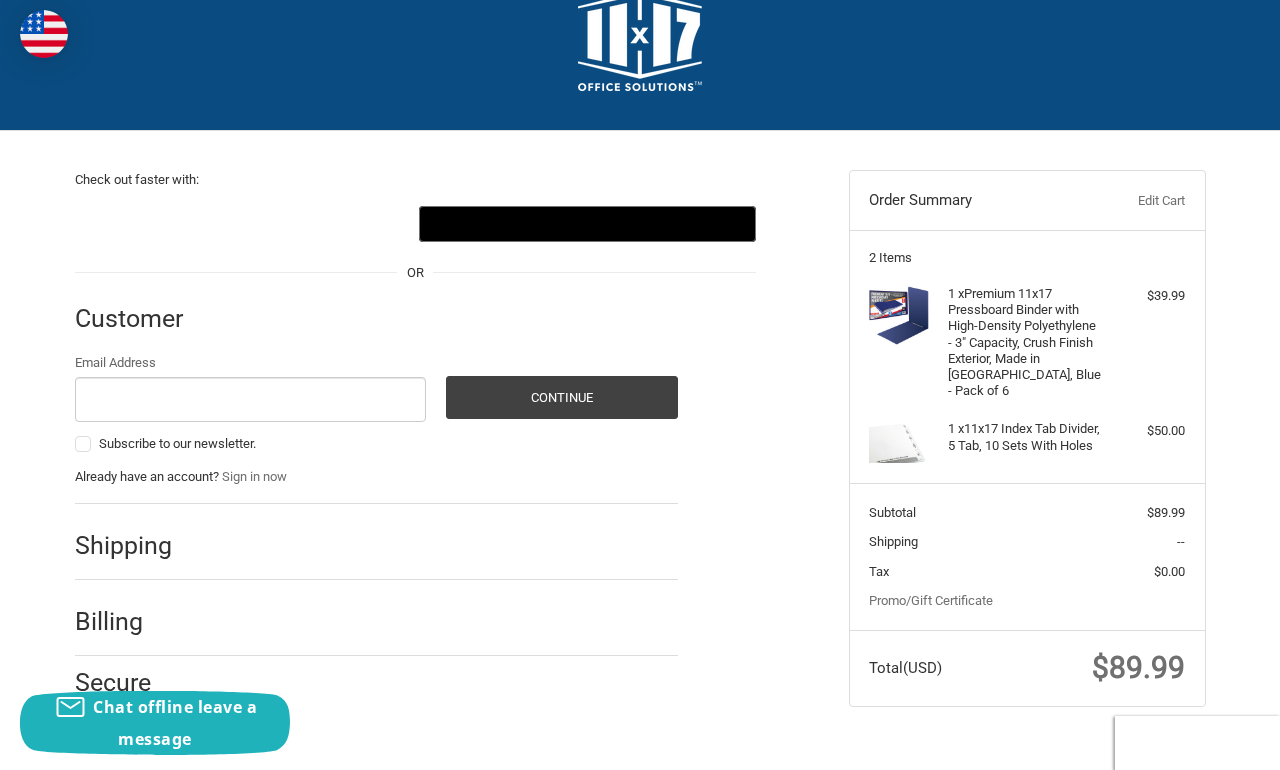 click on "Email Address" at bounding box center (251, 399) 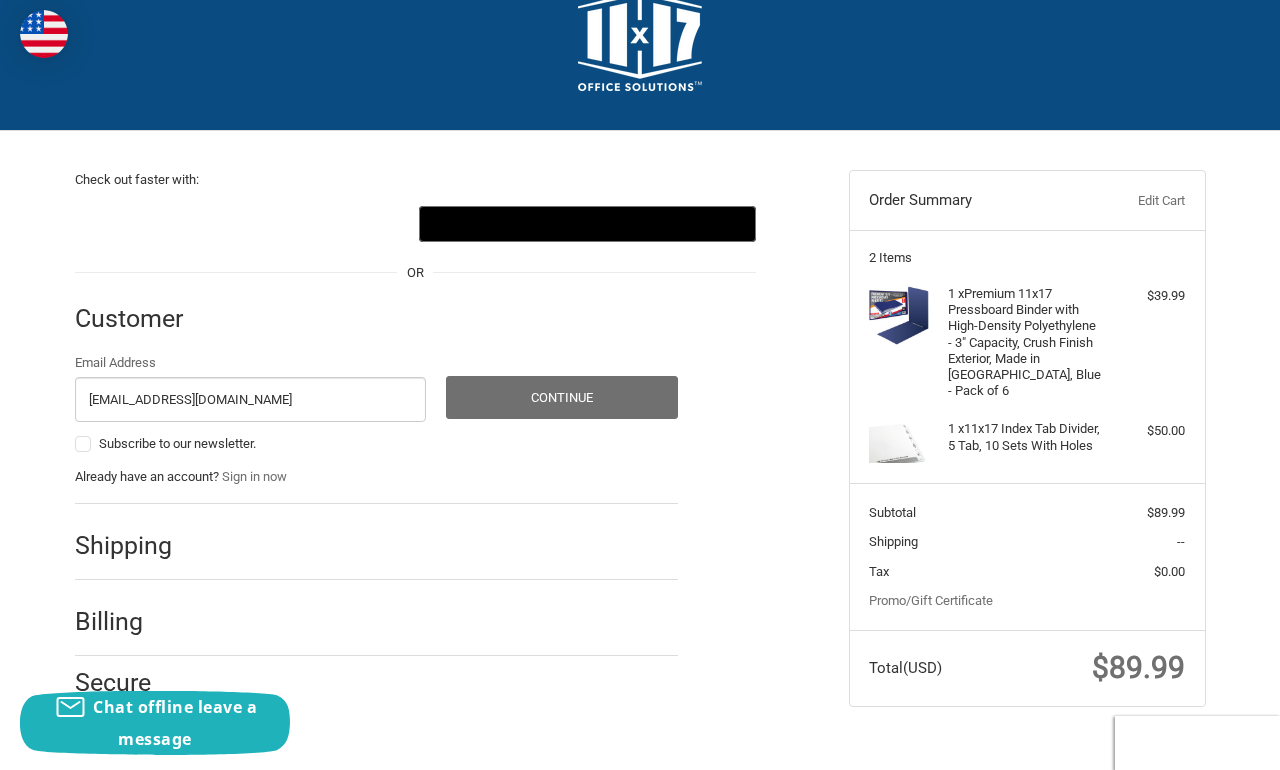 type on "mthorndyke@letnanind.com" 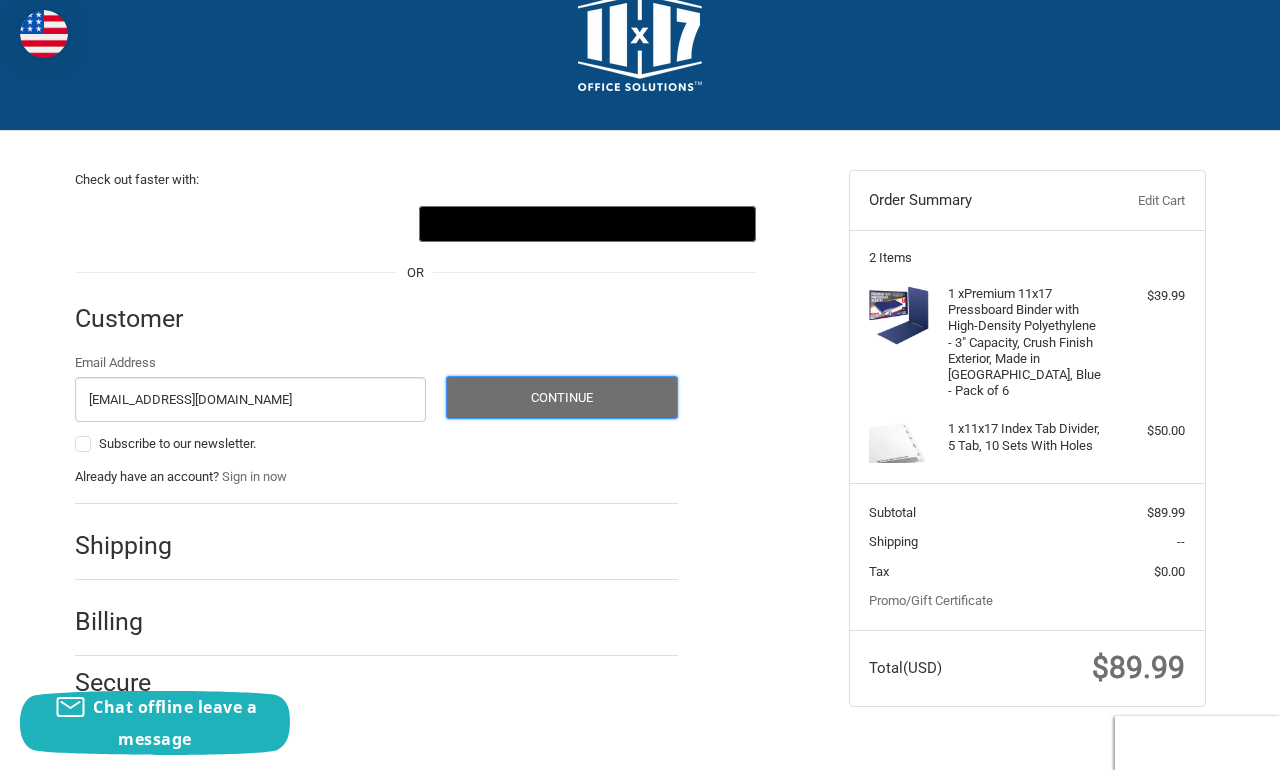 click on "Continue" at bounding box center [562, 397] 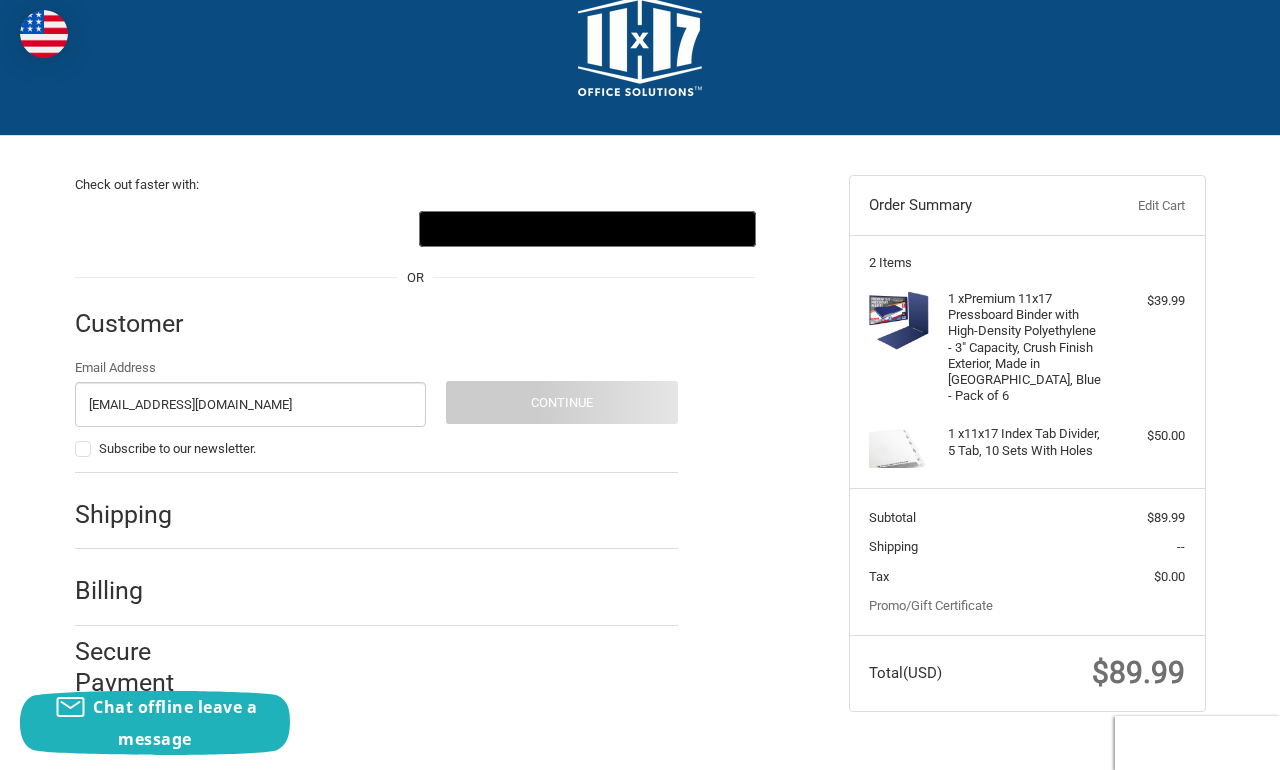 scroll, scrollTop: 37, scrollLeft: 0, axis: vertical 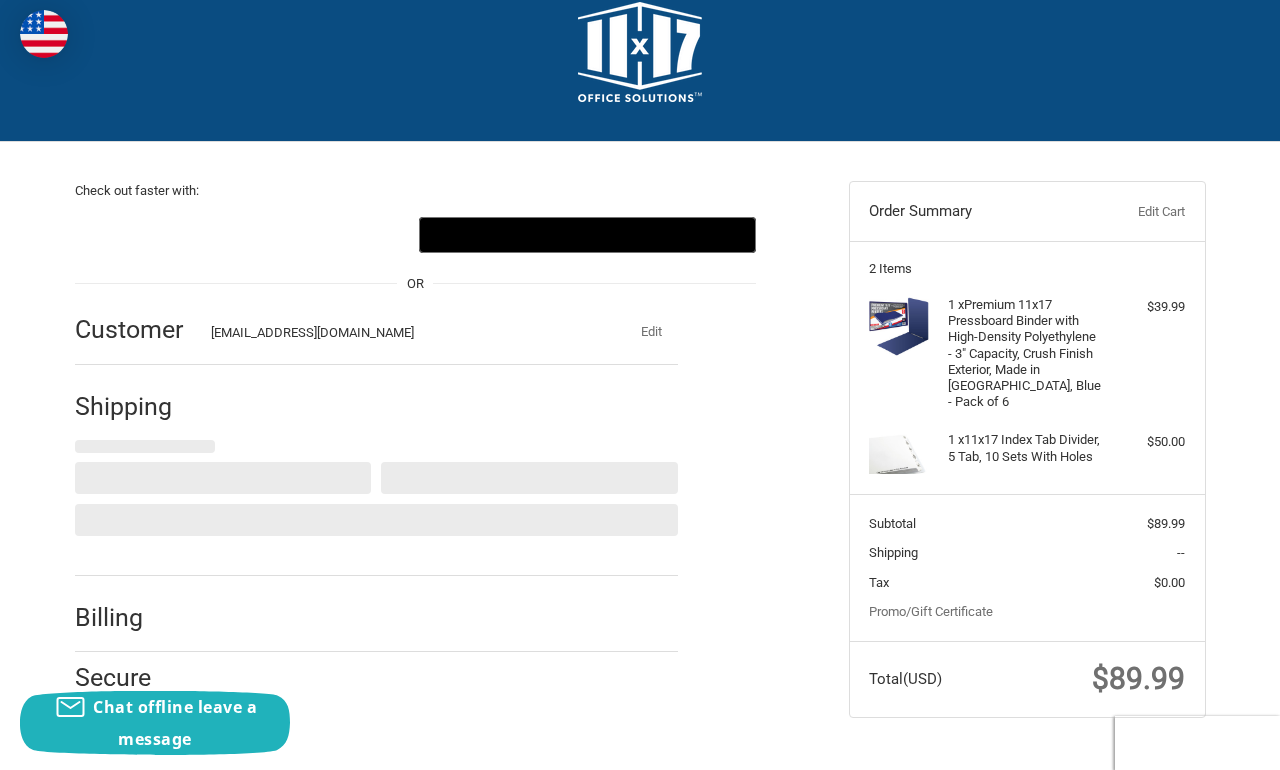 select on "US" 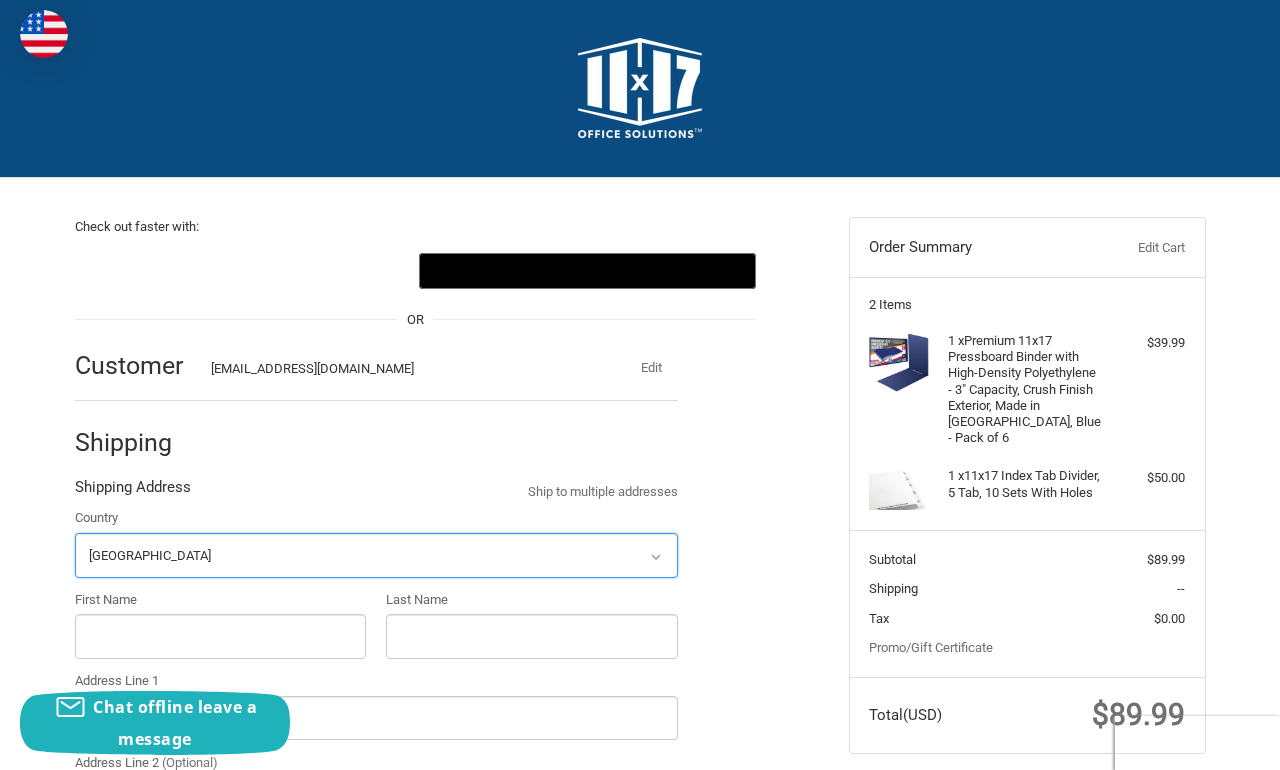 scroll, scrollTop: 0, scrollLeft: 0, axis: both 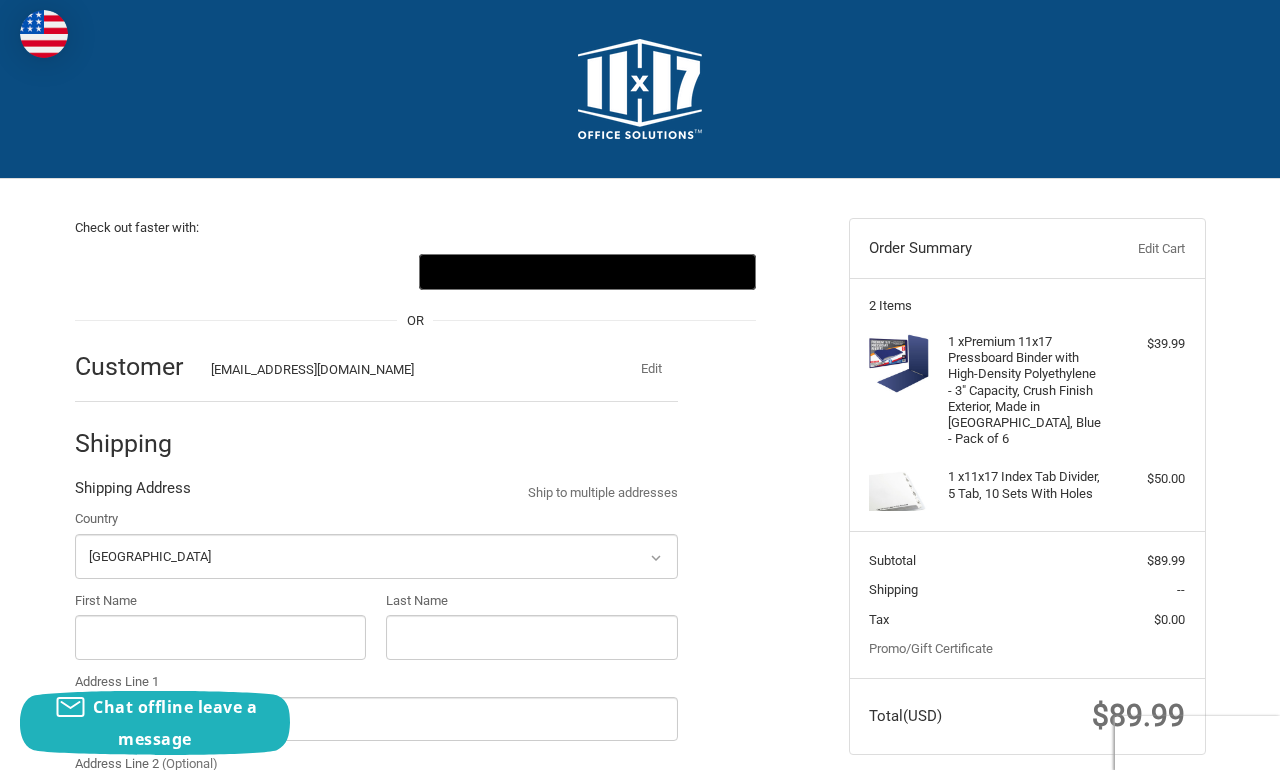 click at bounding box center (44, 34) 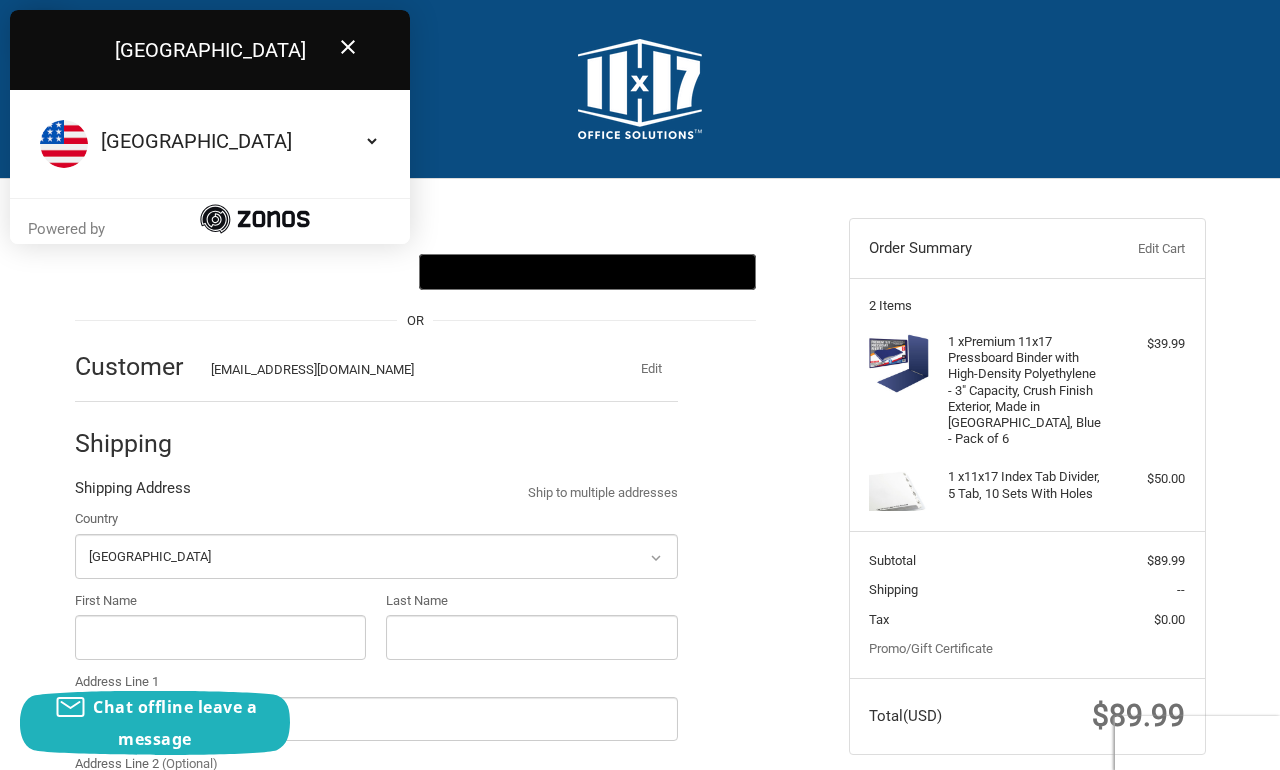 click on "United States Close" at bounding box center [210, 50] 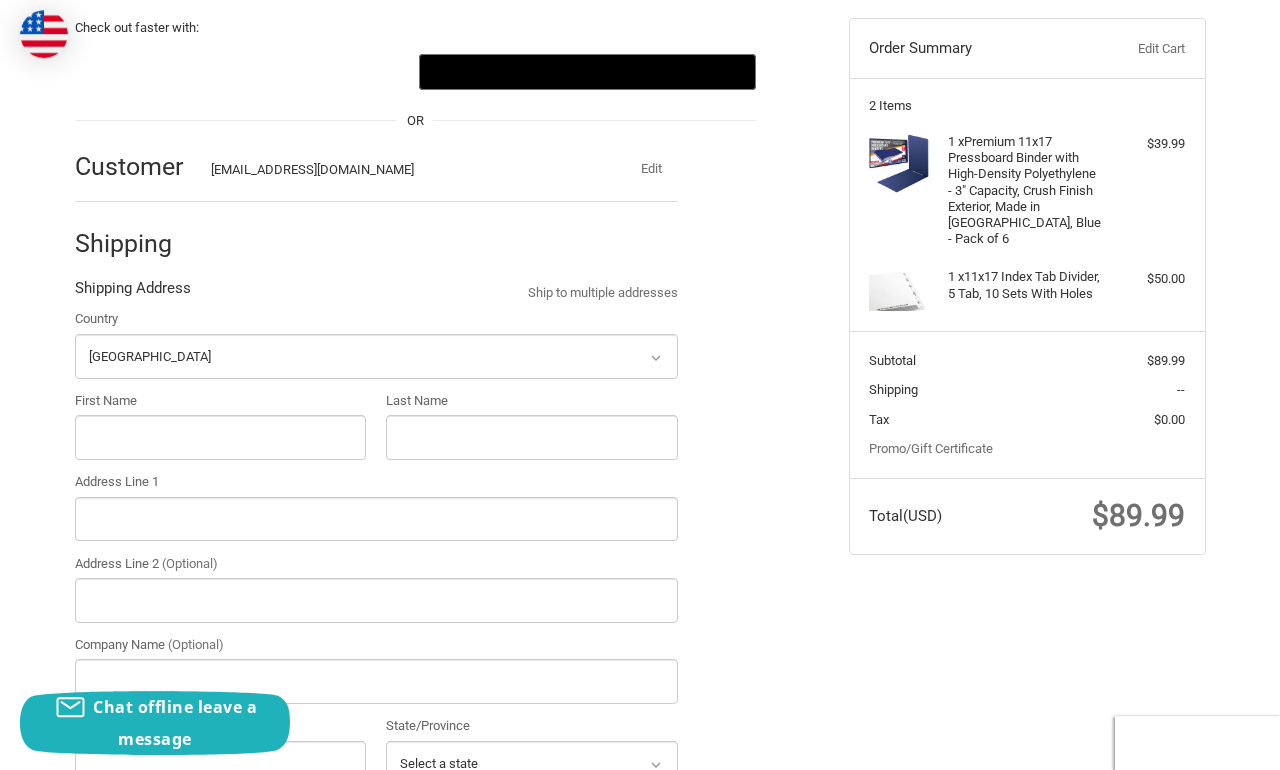 scroll, scrollTop: 204, scrollLeft: 0, axis: vertical 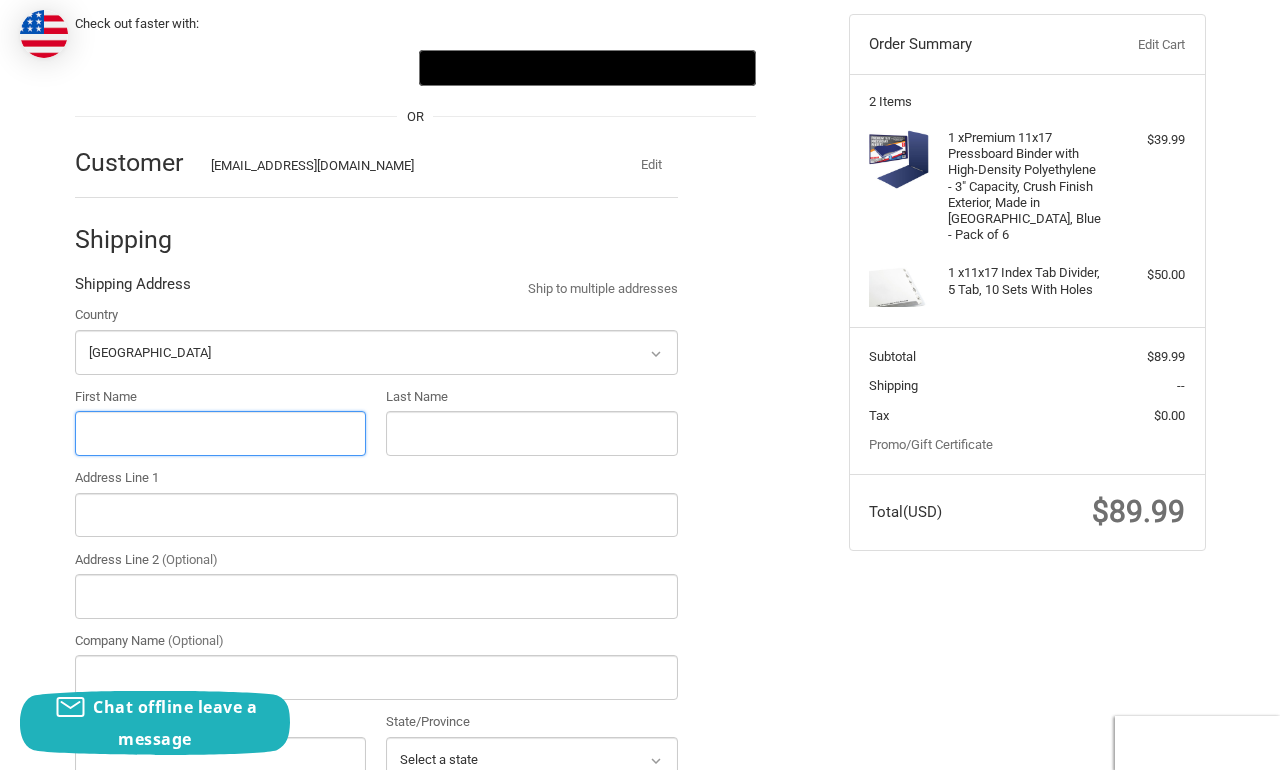 drag, startPoint x: 184, startPoint y: 440, endPoint x: 388, endPoint y: 431, distance: 204.19843 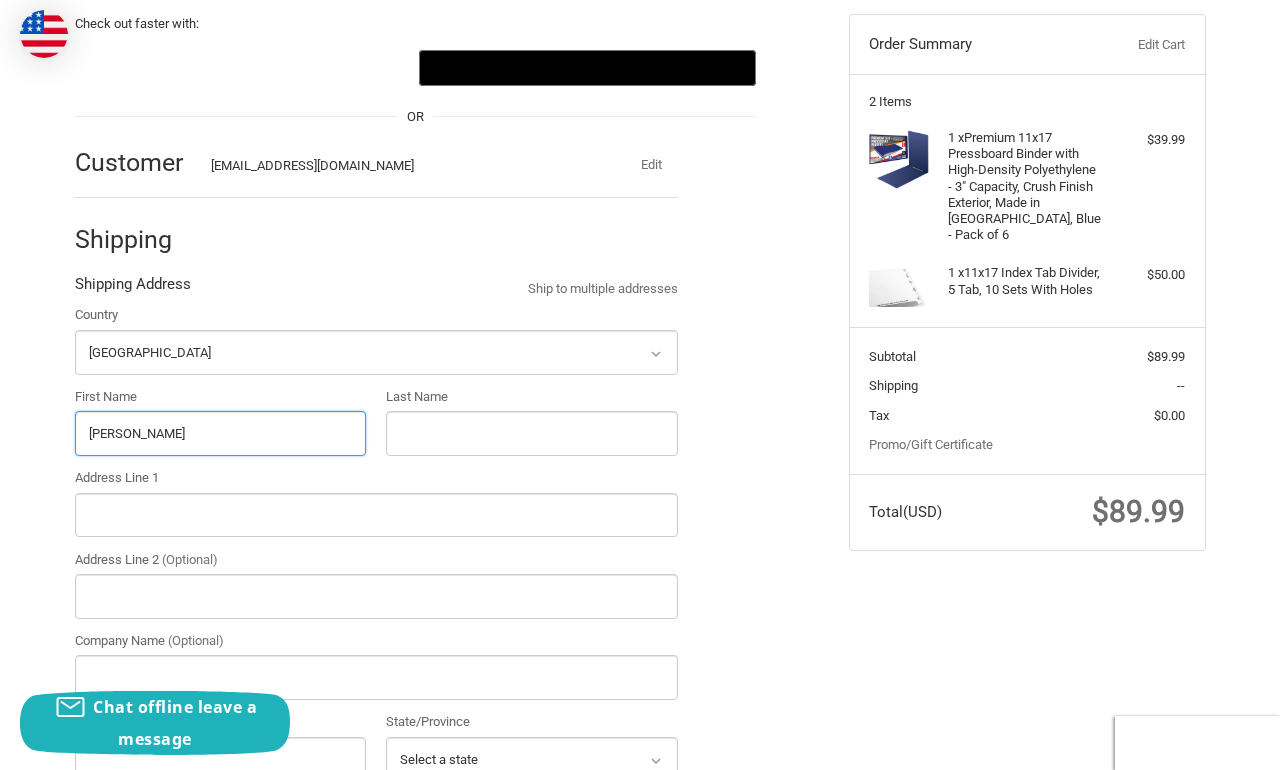 type on "Michelle" 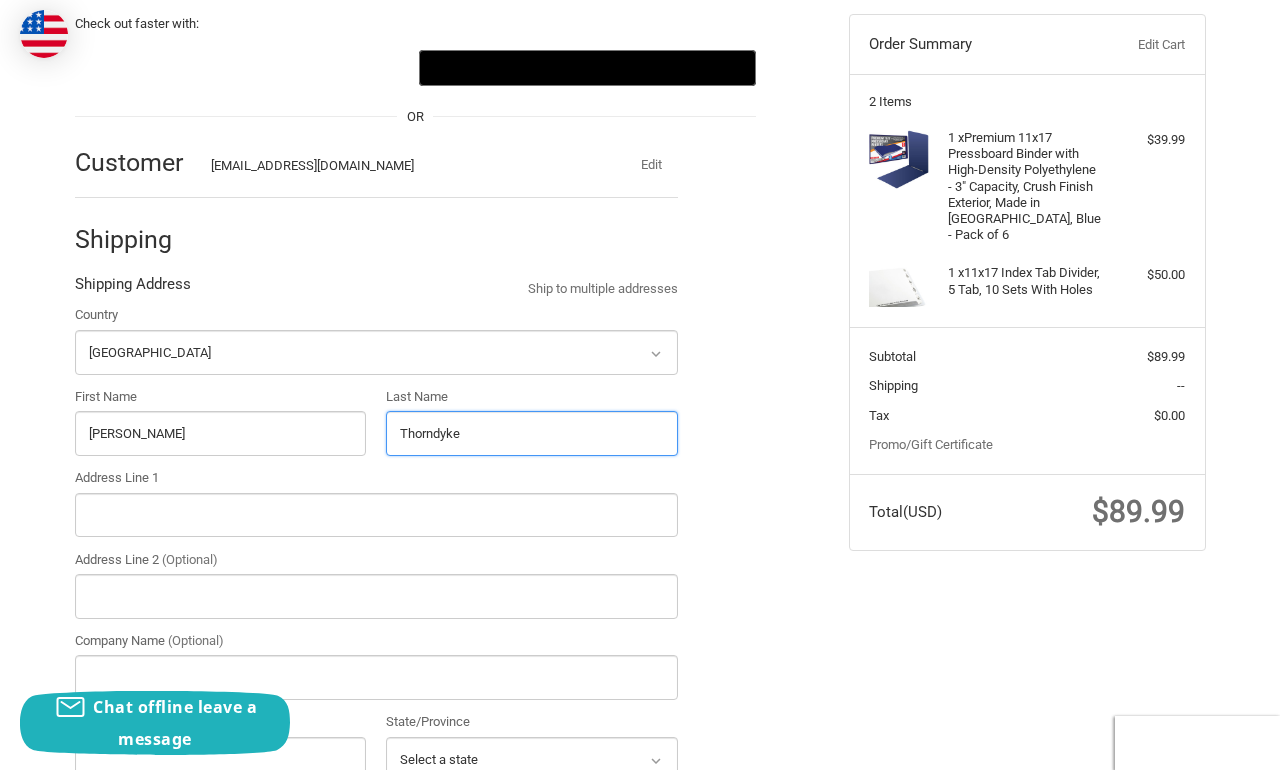 type on "Thorndyke" 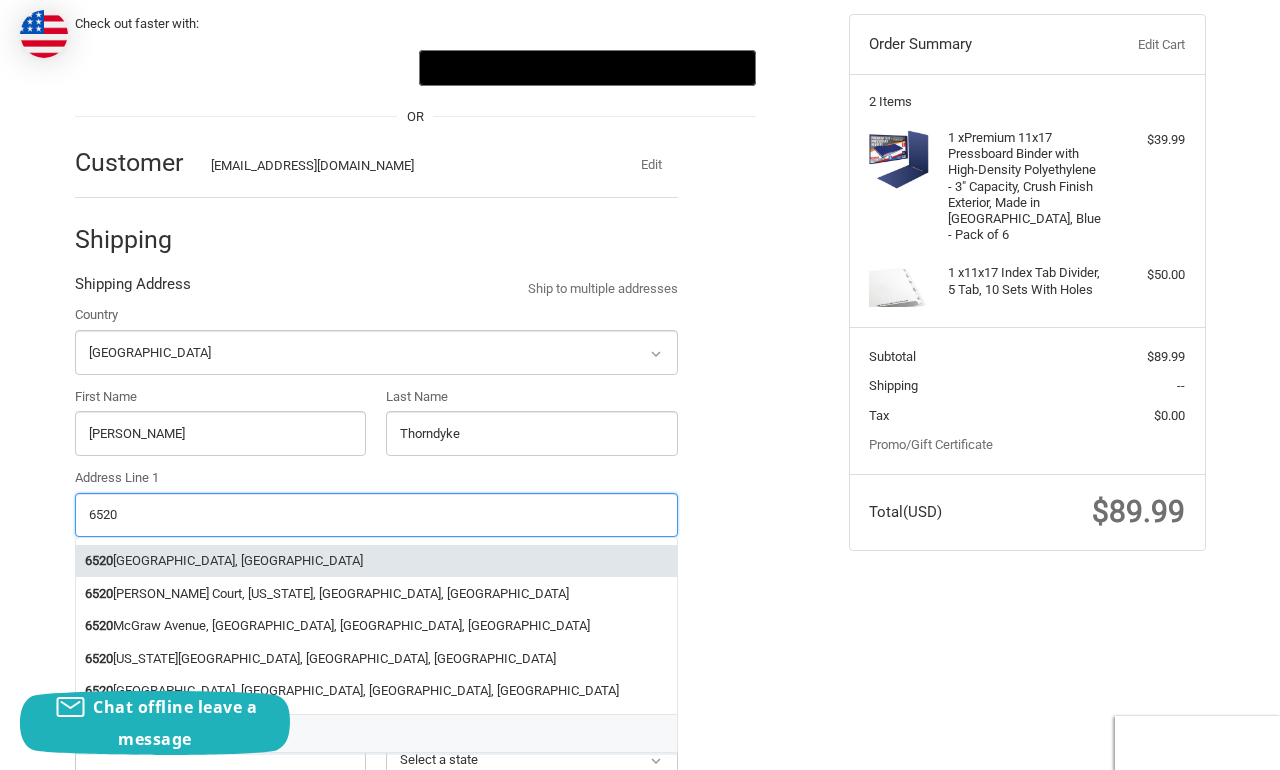 type on "6520 Arrow Drive" 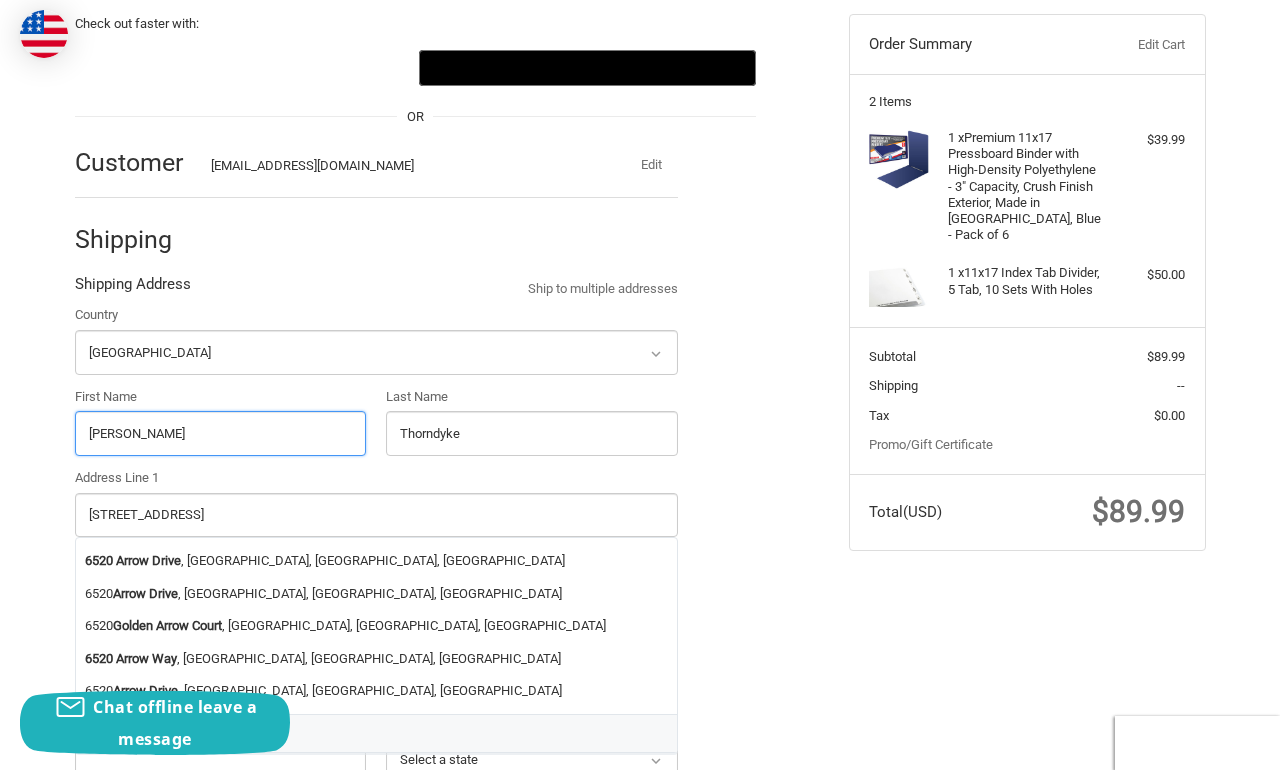 drag, startPoint x: 154, startPoint y: 436, endPoint x: 0, endPoint y: 281, distance: 218.49715 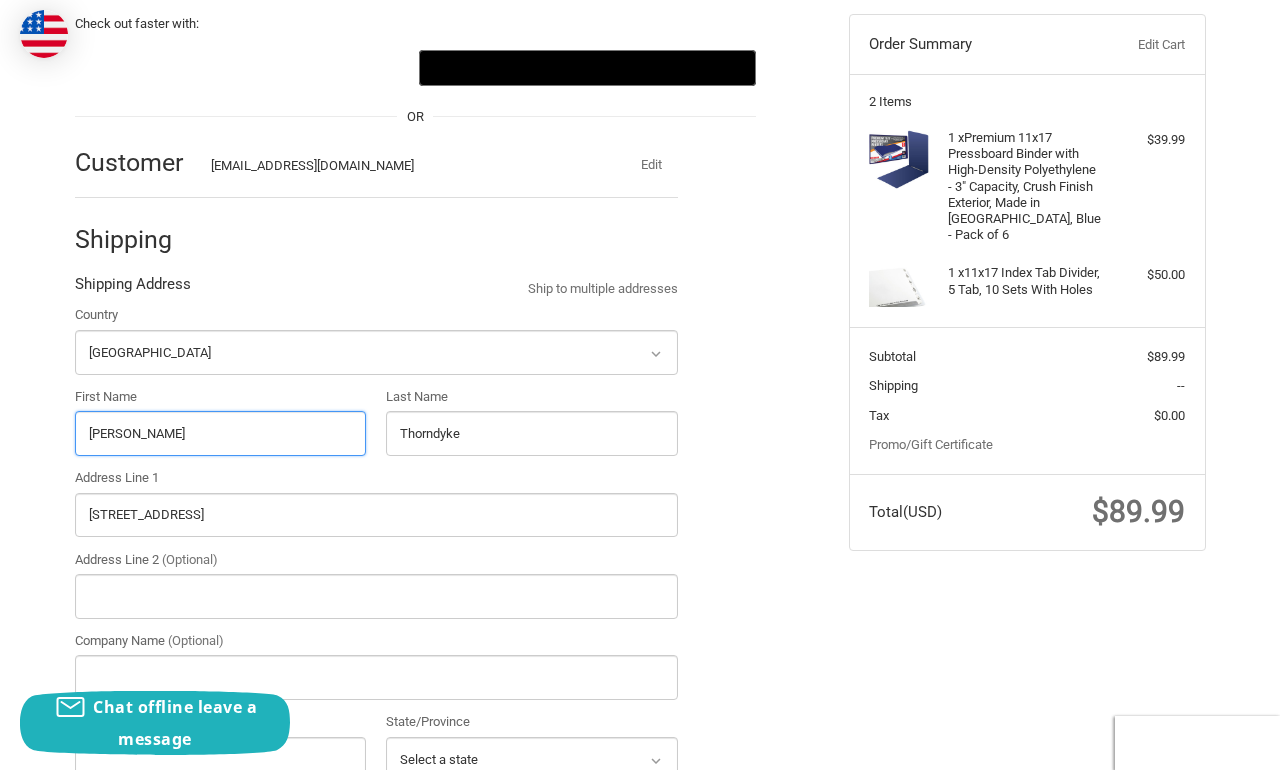 type on "Cheryl" 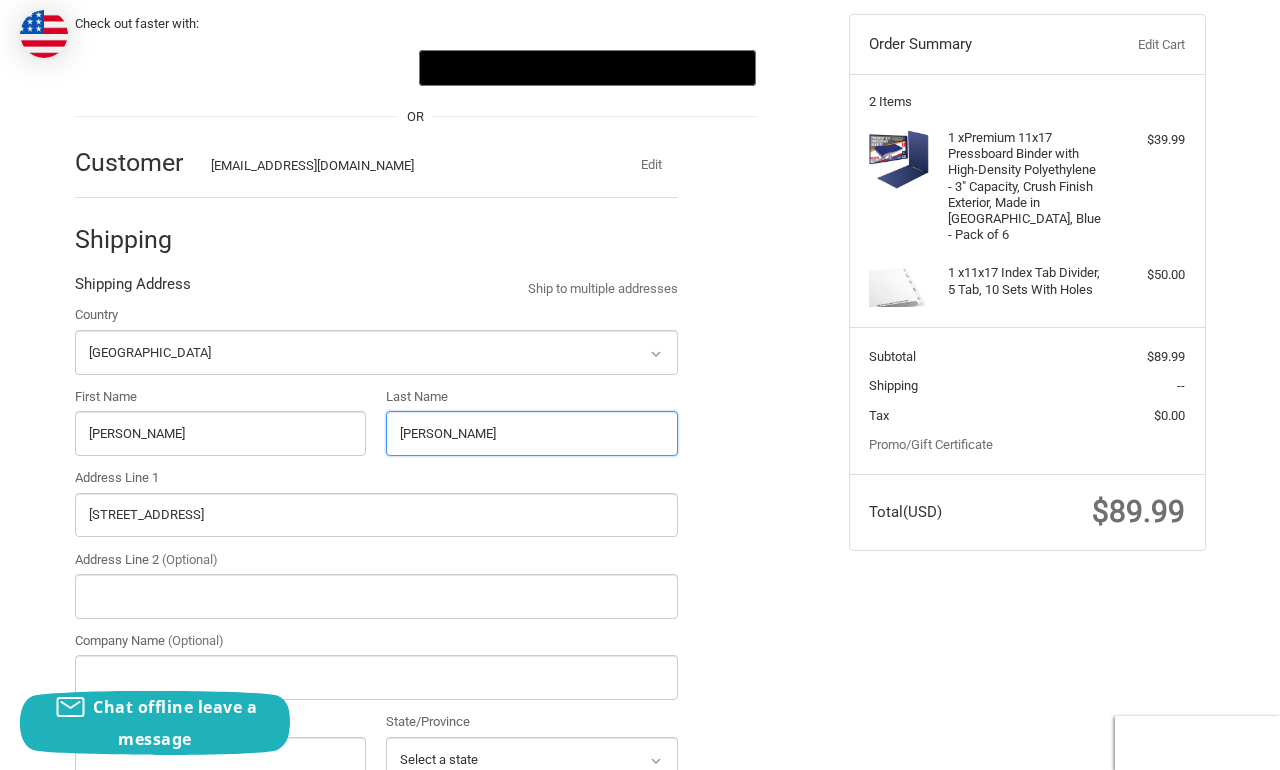 type on "Beyer" 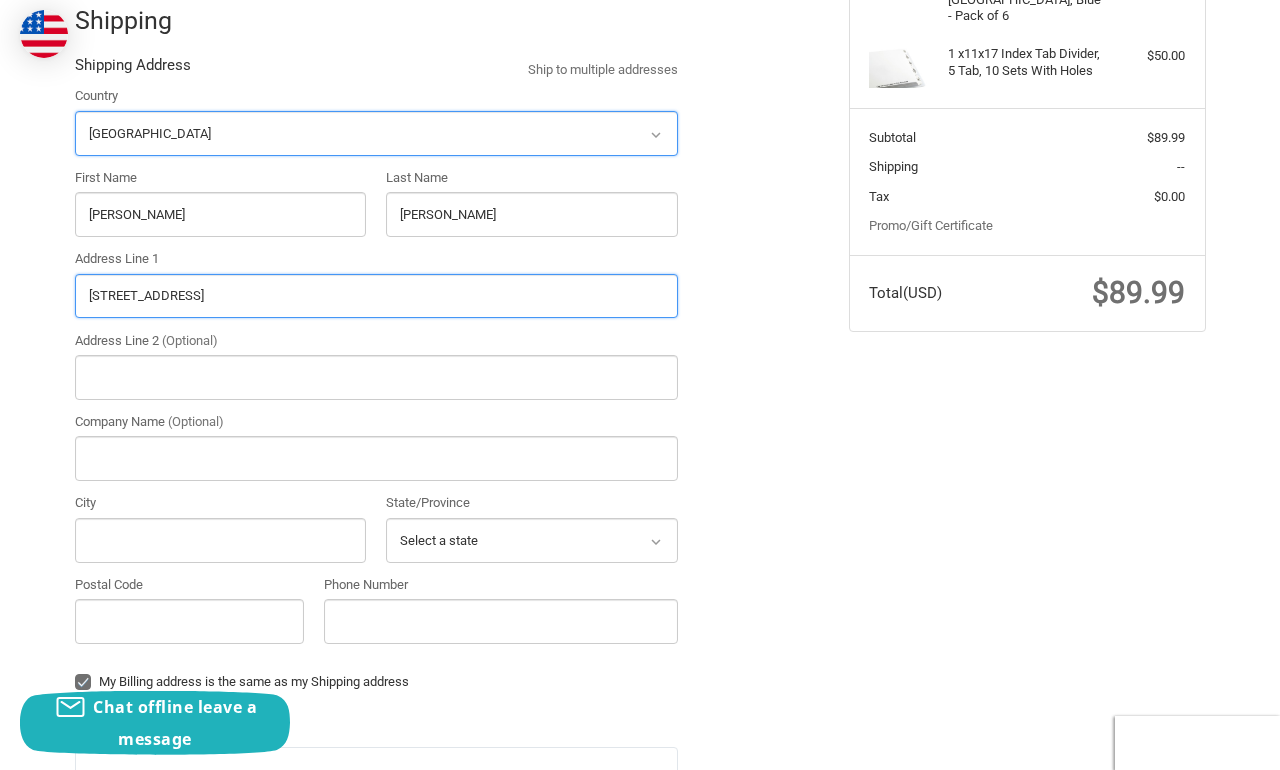 scroll, scrollTop: 510, scrollLeft: 0, axis: vertical 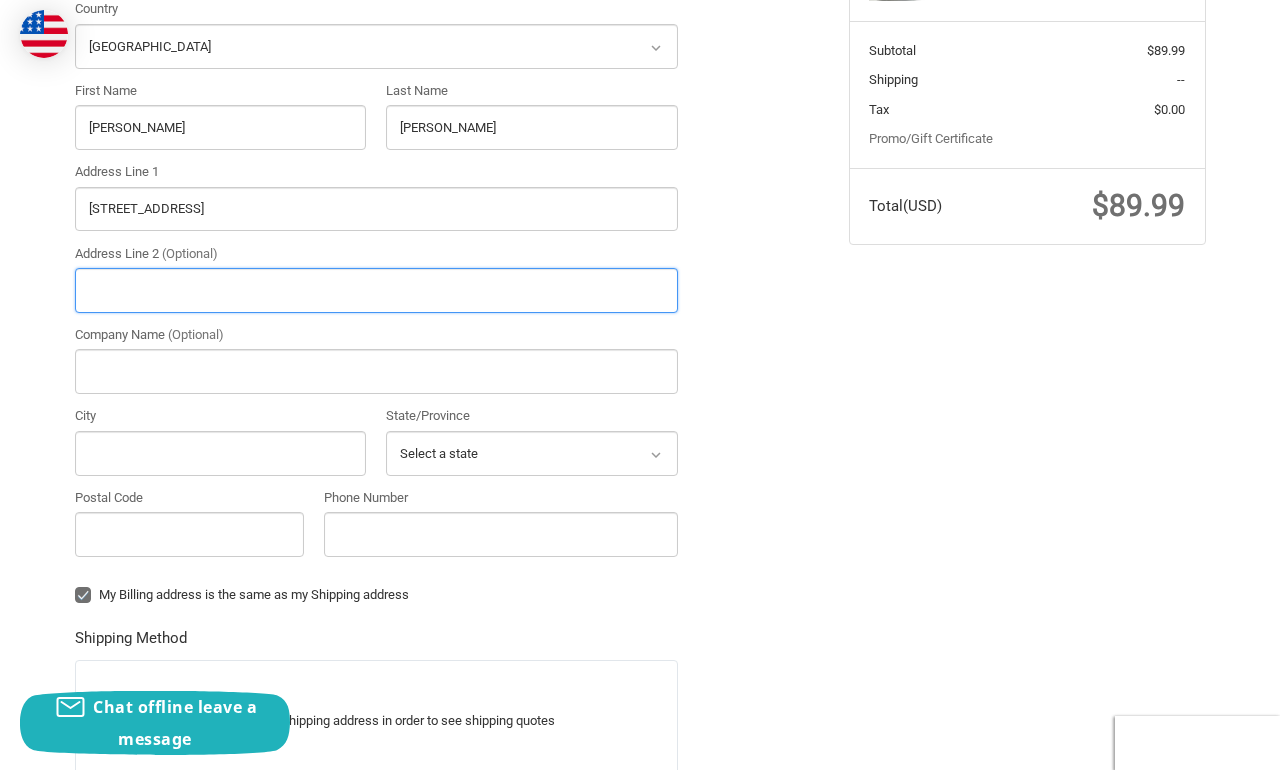 click on "Address Line 2   (Optional)" at bounding box center (376, 290) 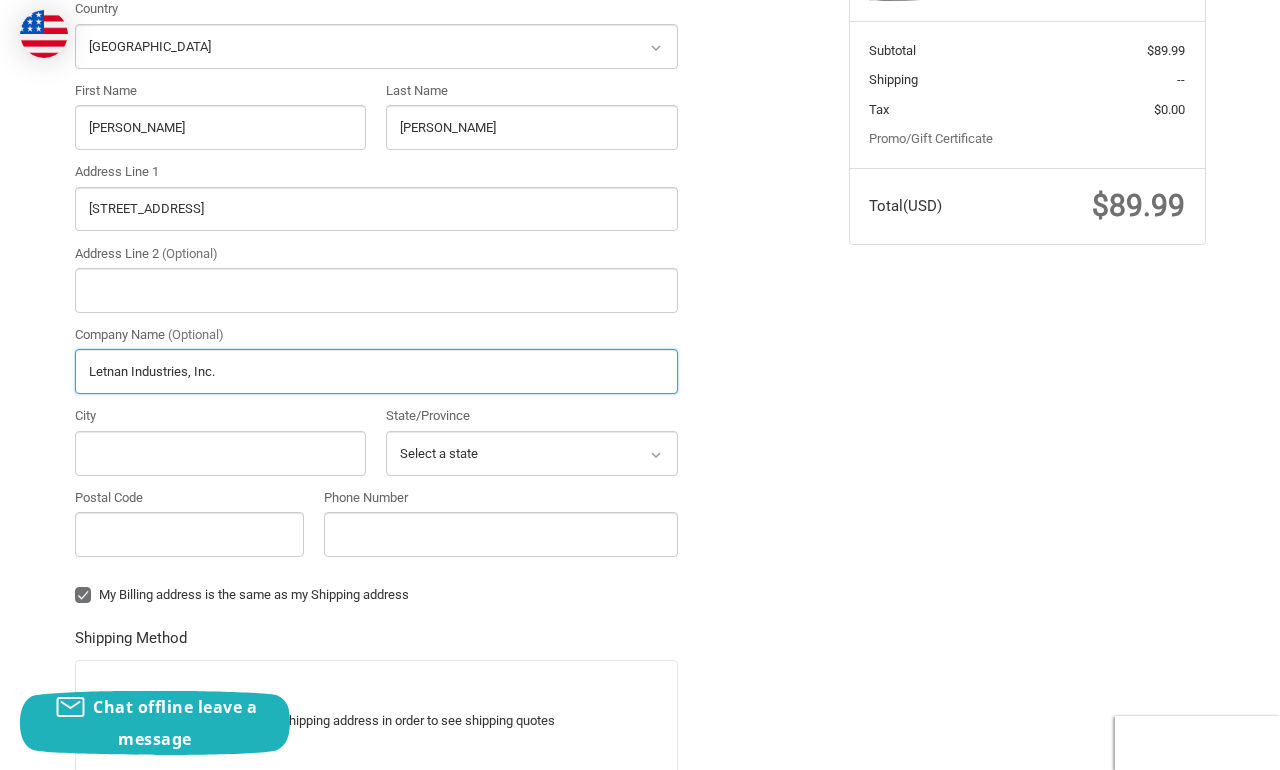 type on "Letnan Industries, Inc." 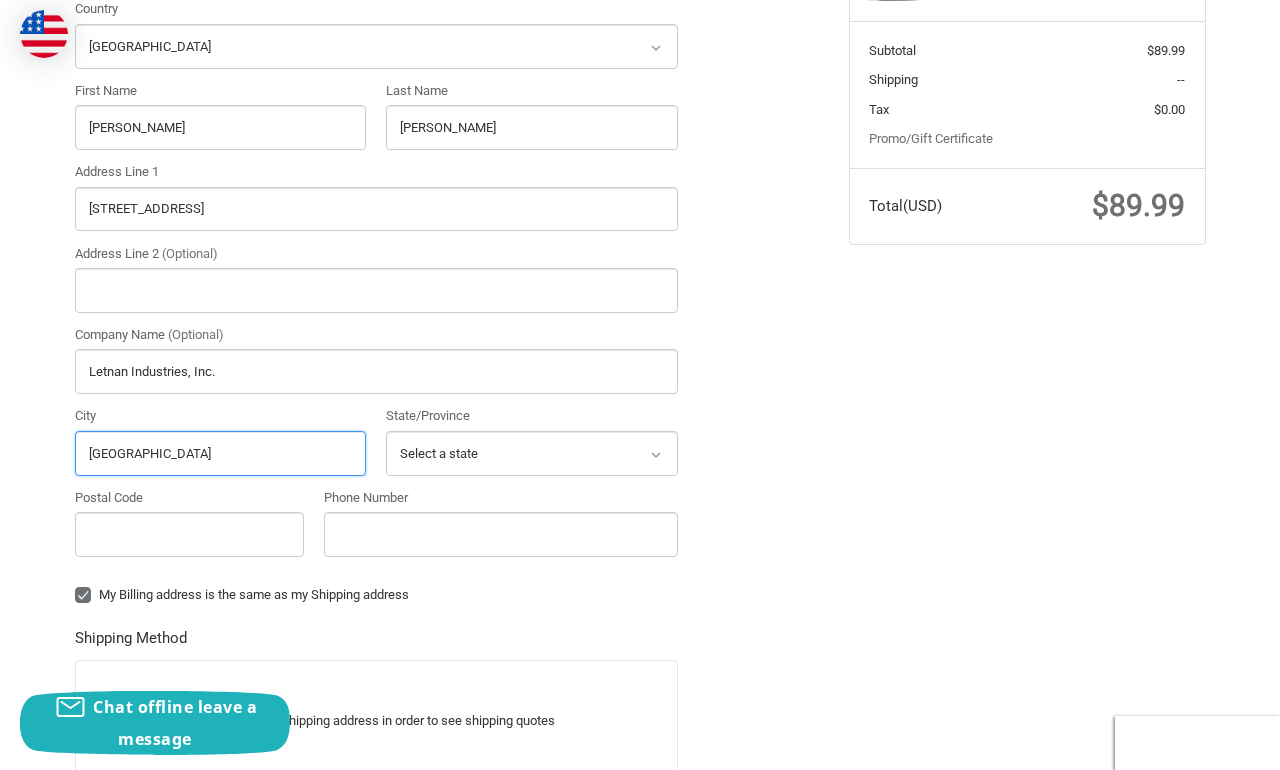 type on "Sterling Heights" 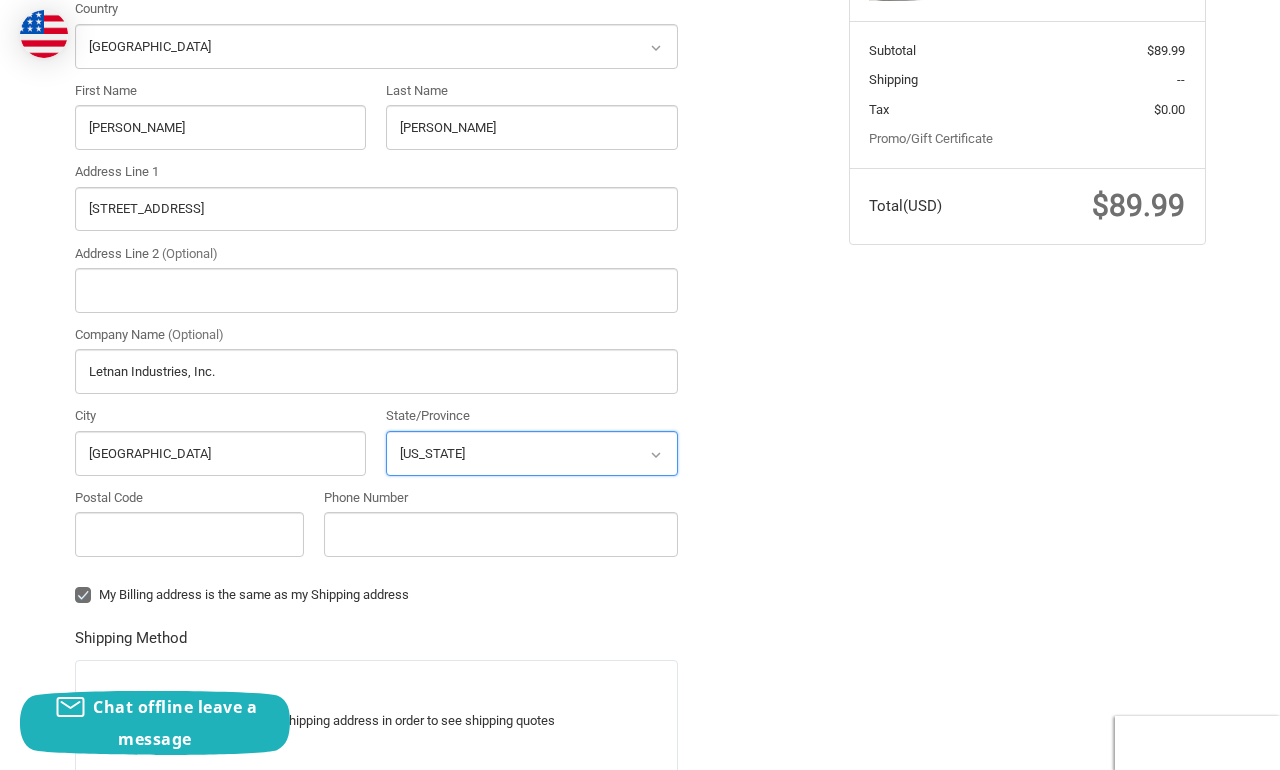 select on "MI" 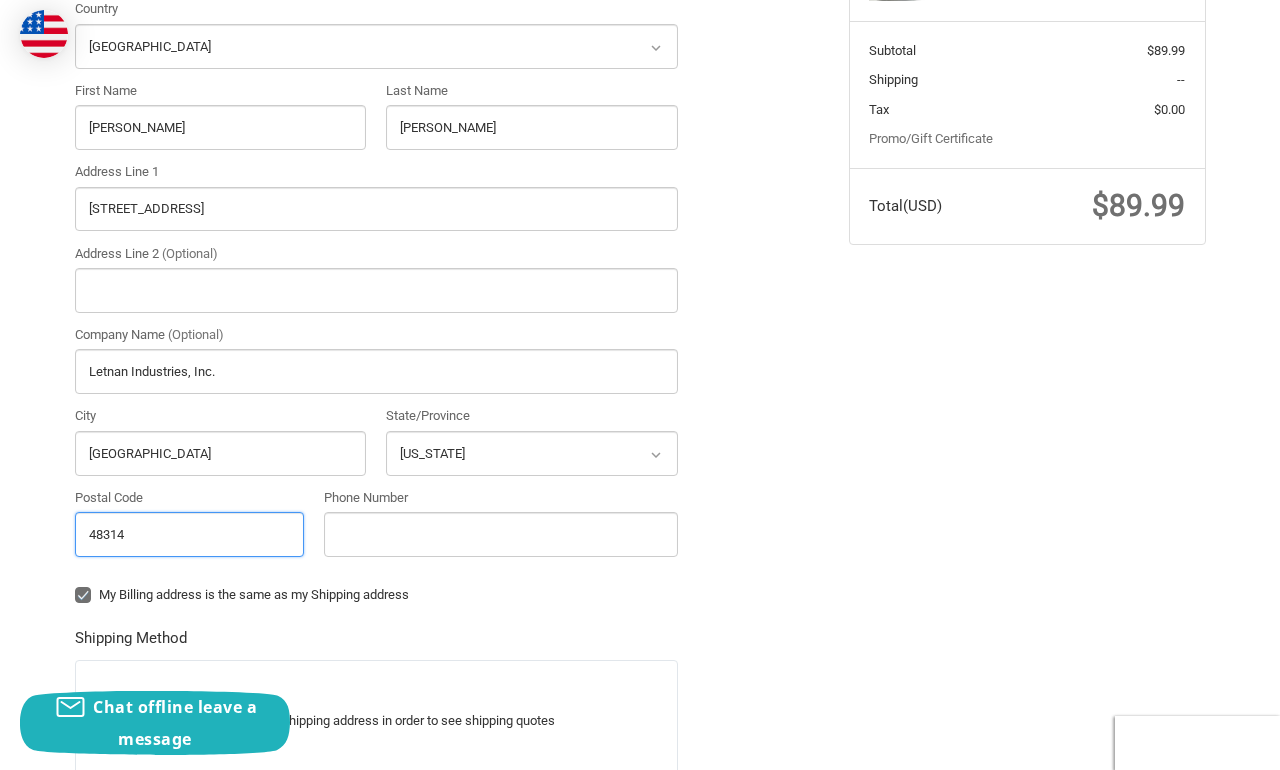 type on "48314" 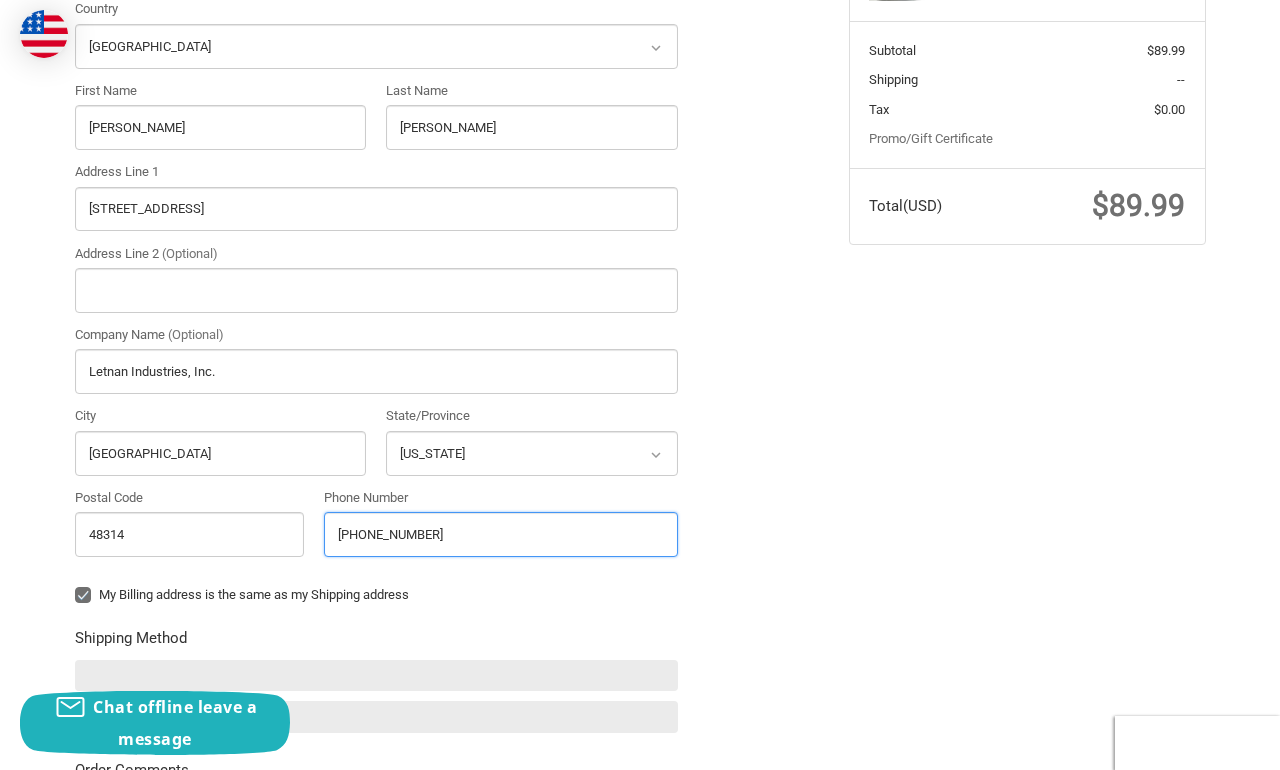 type on "586-726-1155" 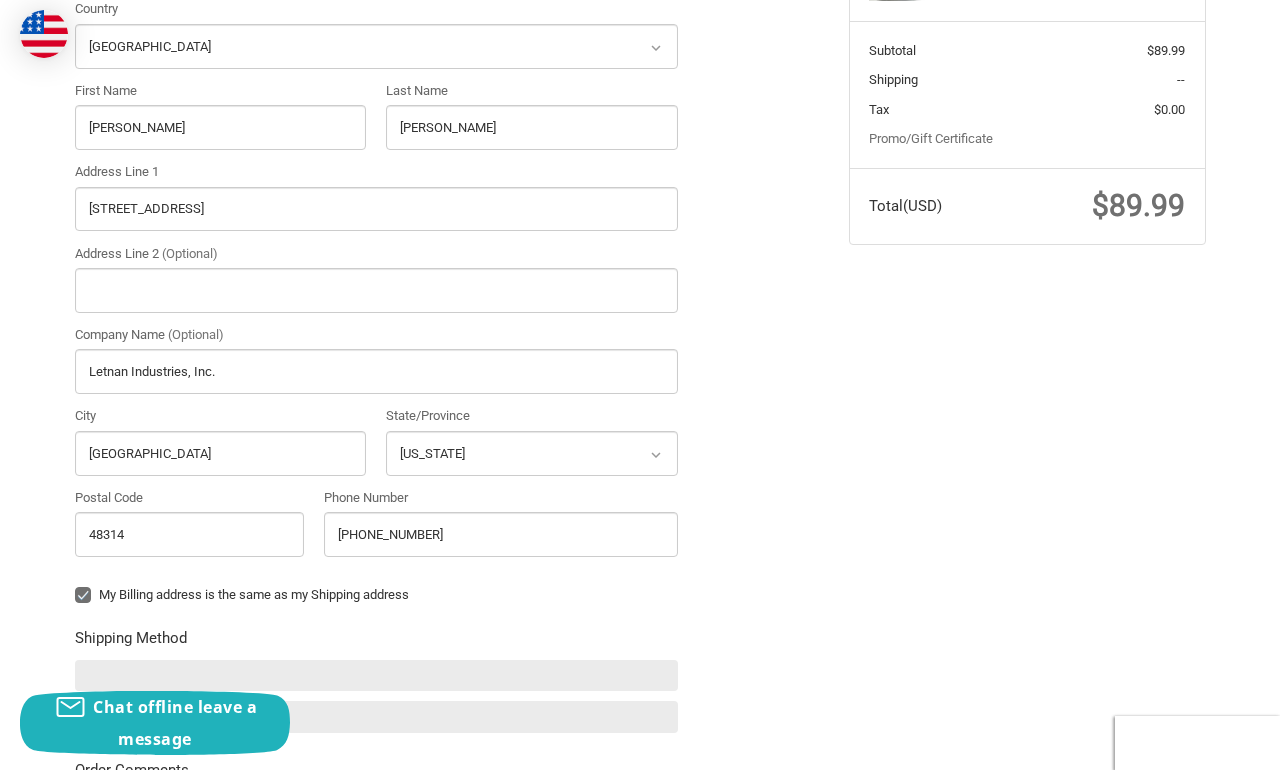 click on "My Billing address is the same as my Shipping address" at bounding box center (376, 595) 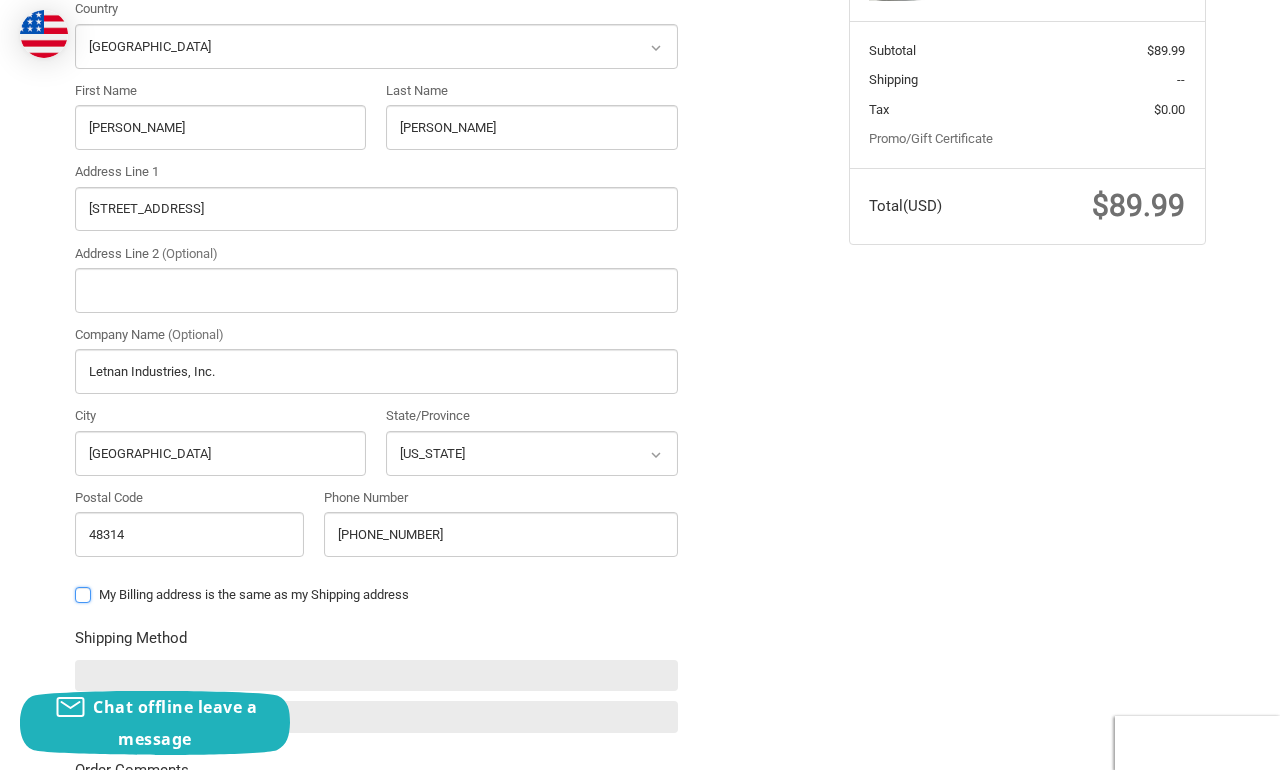 checkbox on "false" 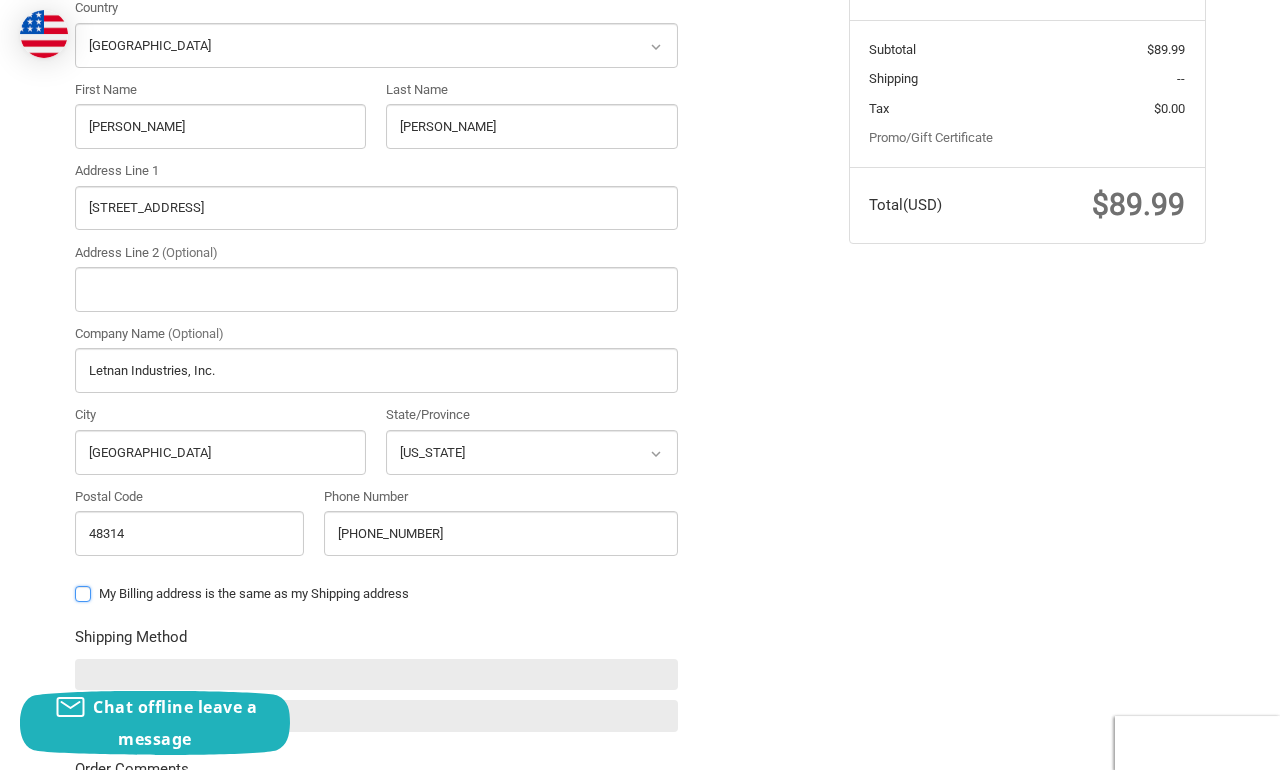 scroll, scrollTop: 408, scrollLeft: 0, axis: vertical 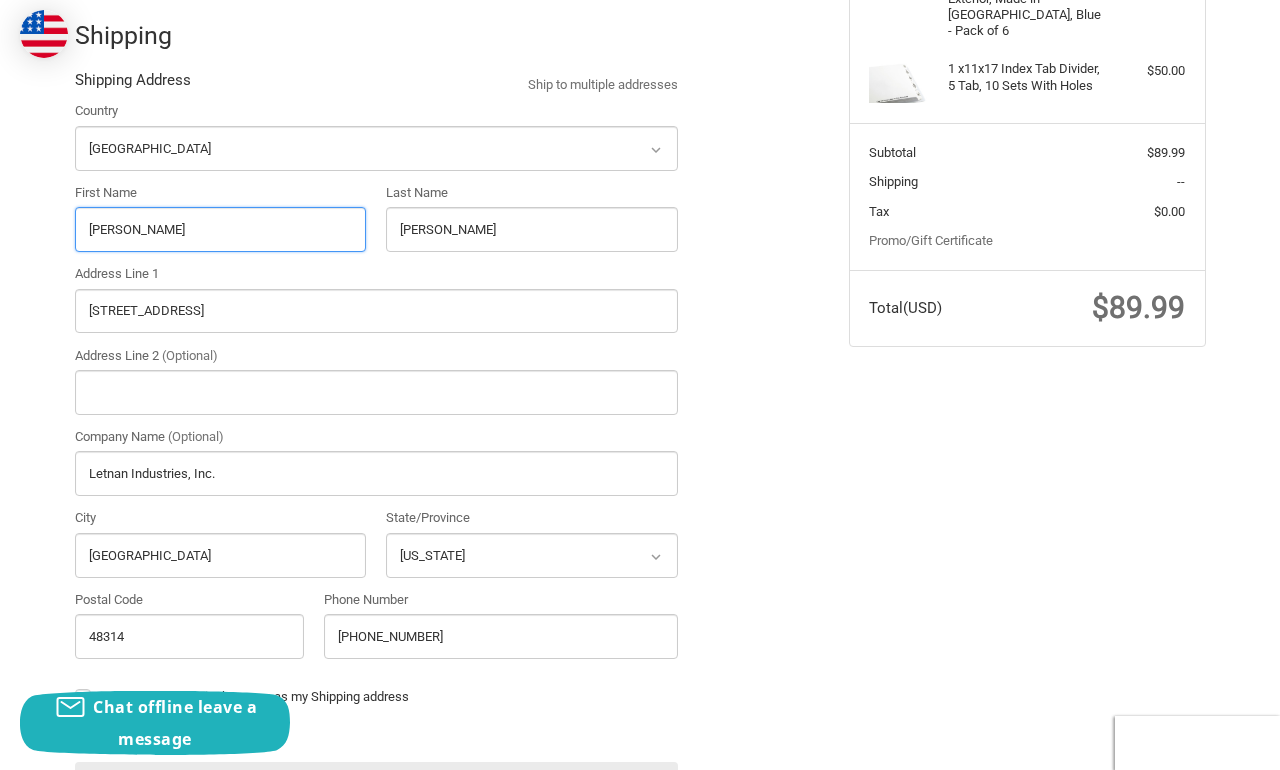 drag, startPoint x: 161, startPoint y: 224, endPoint x: 0, endPoint y: 195, distance: 163.59096 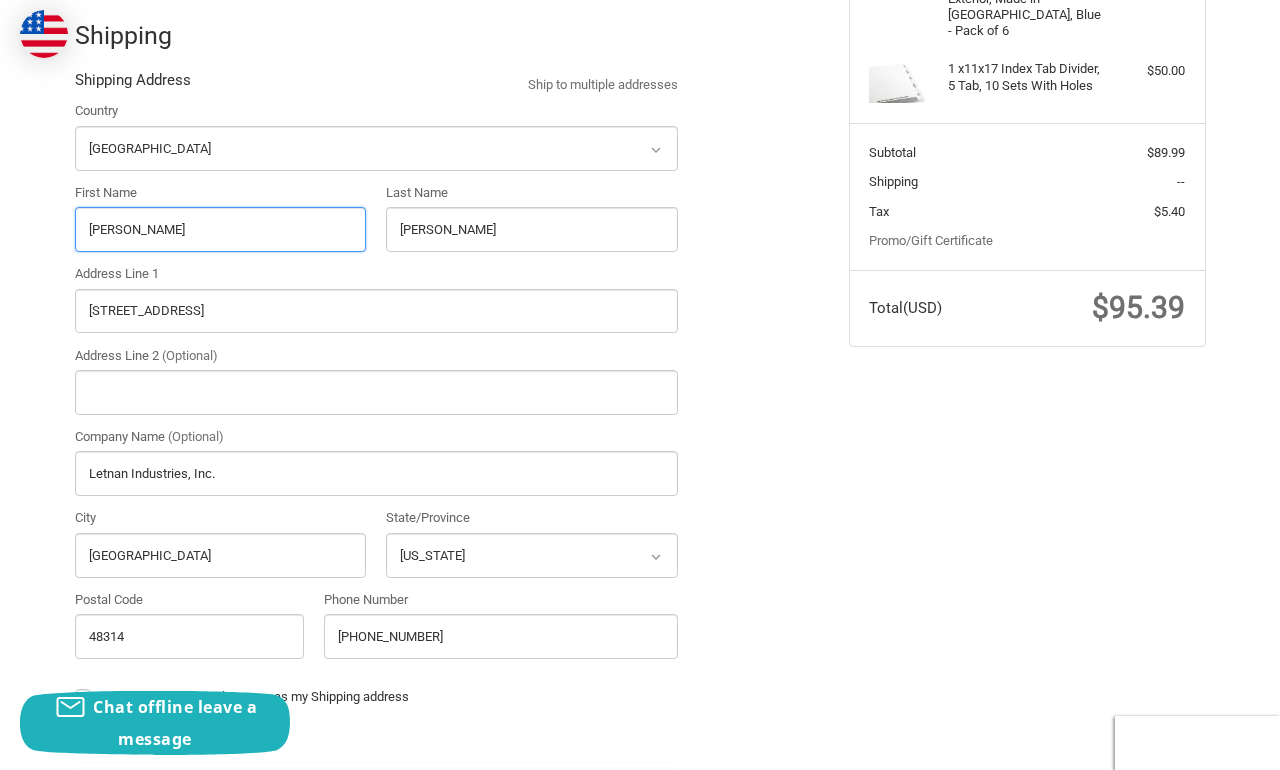 type on "Michelle" 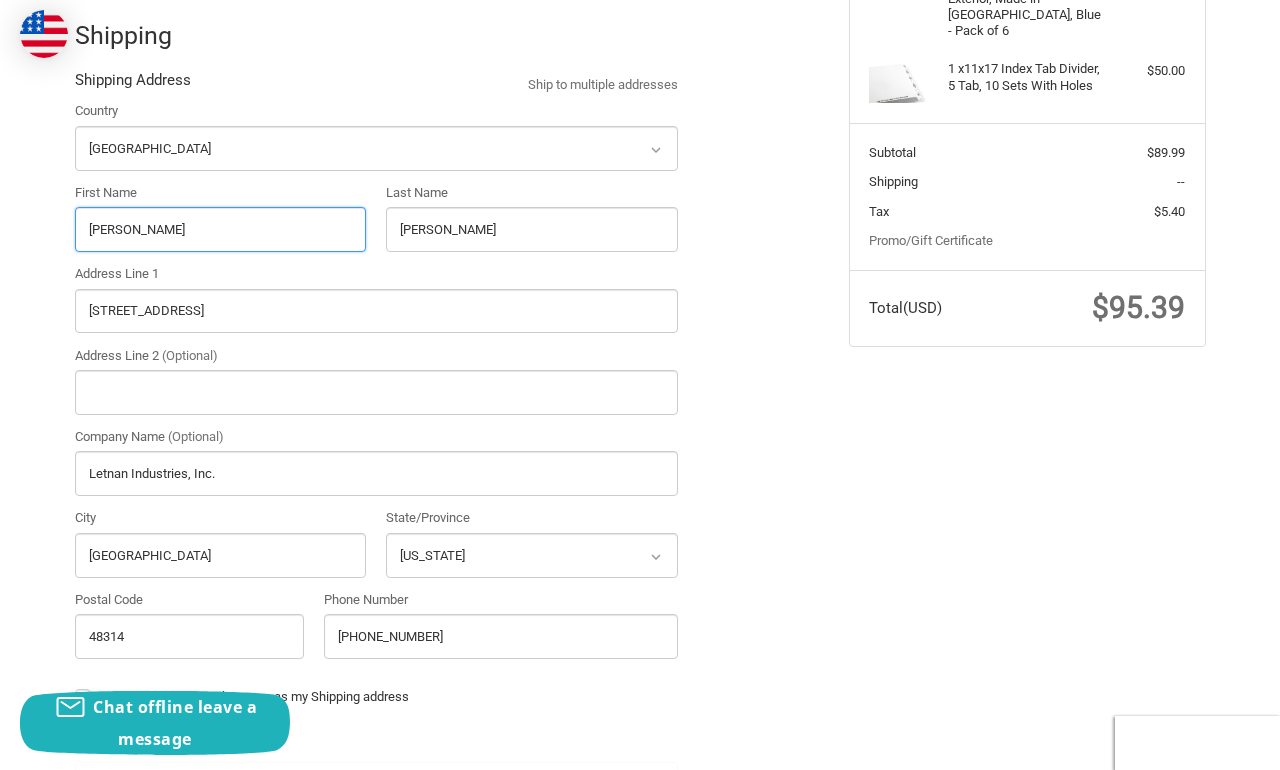 type on "Michelle" 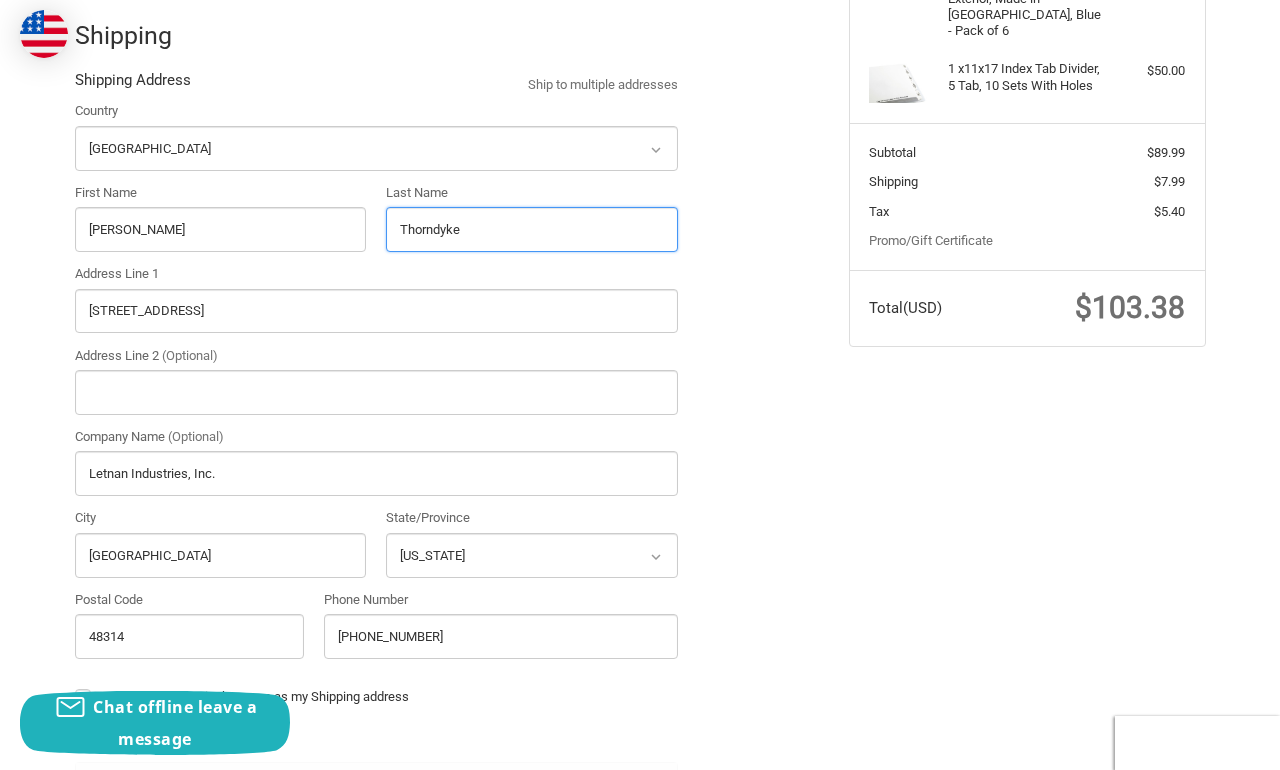 type on "Thorndyke" 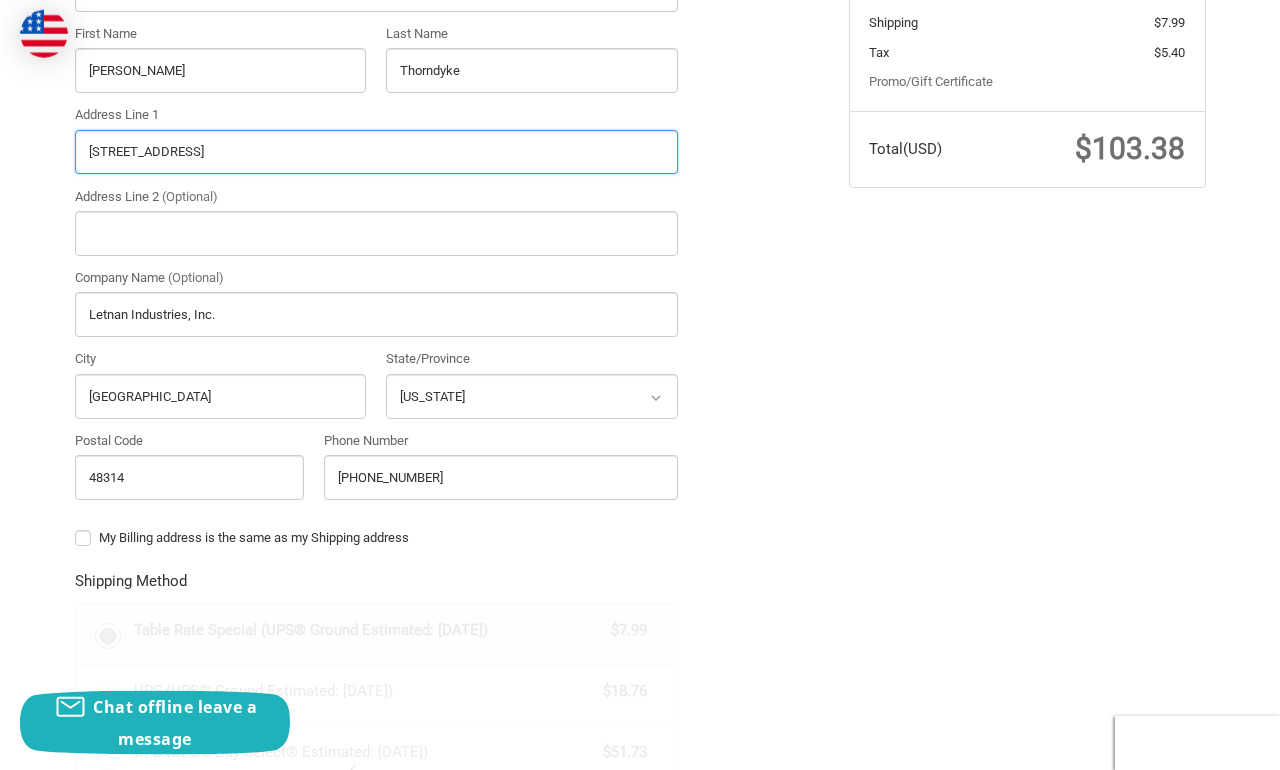 scroll, scrollTop: 612, scrollLeft: 0, axis: vertical 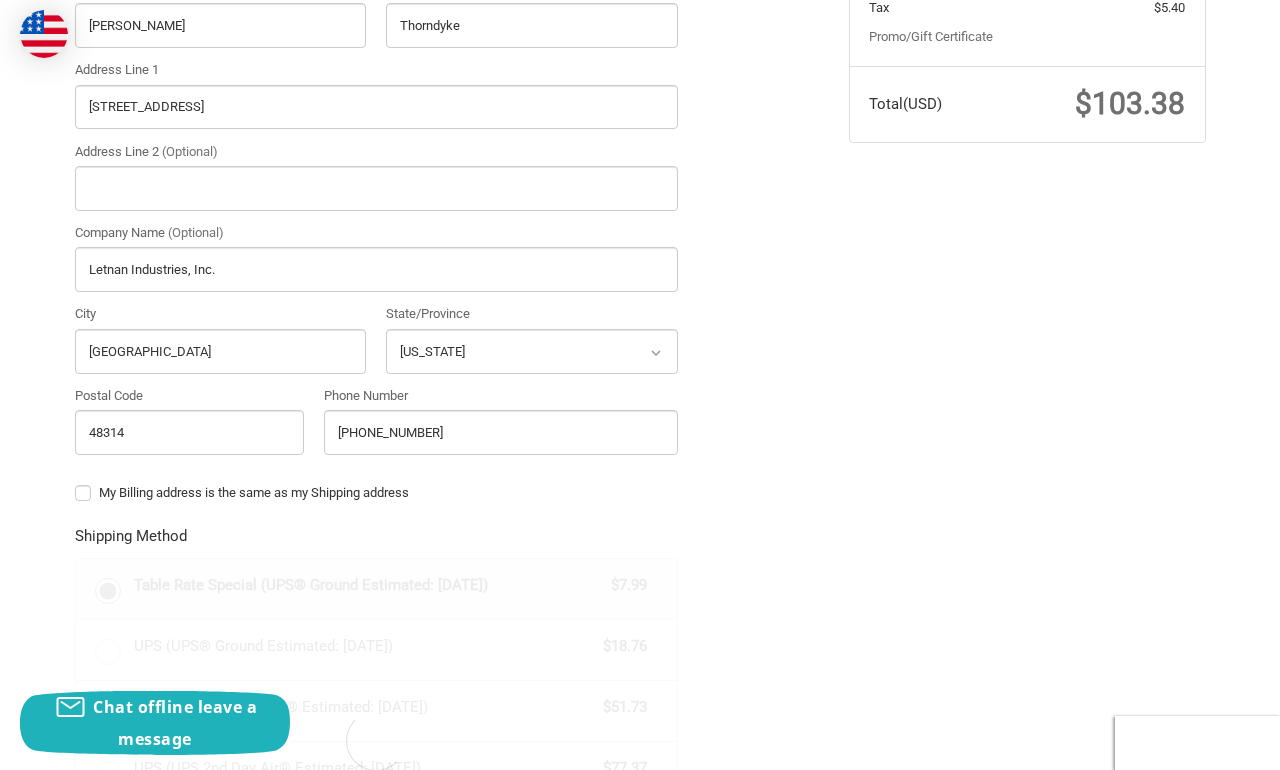 click on "My Billing address is the same as my Shipping address" at bounding box center (376, 493) 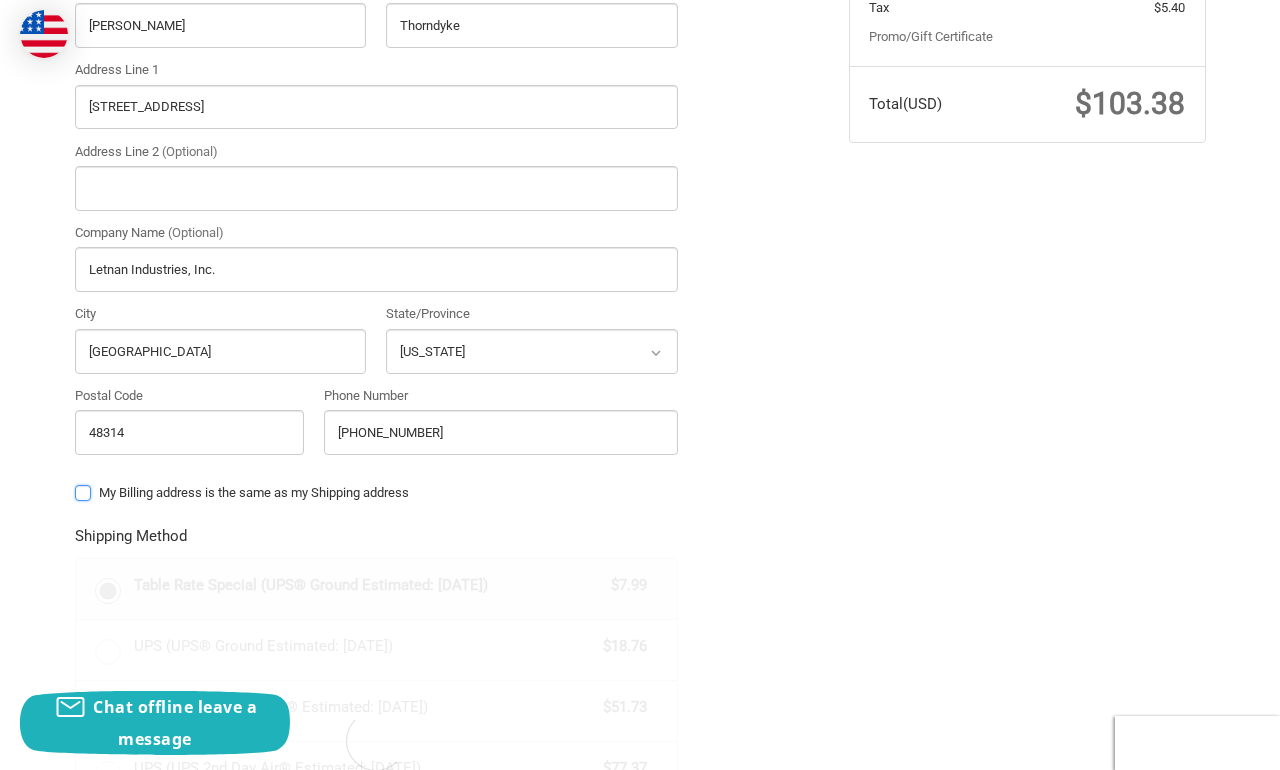 click on "My Billing address is the same as my Shipping address" at bounding box center [75, 483] 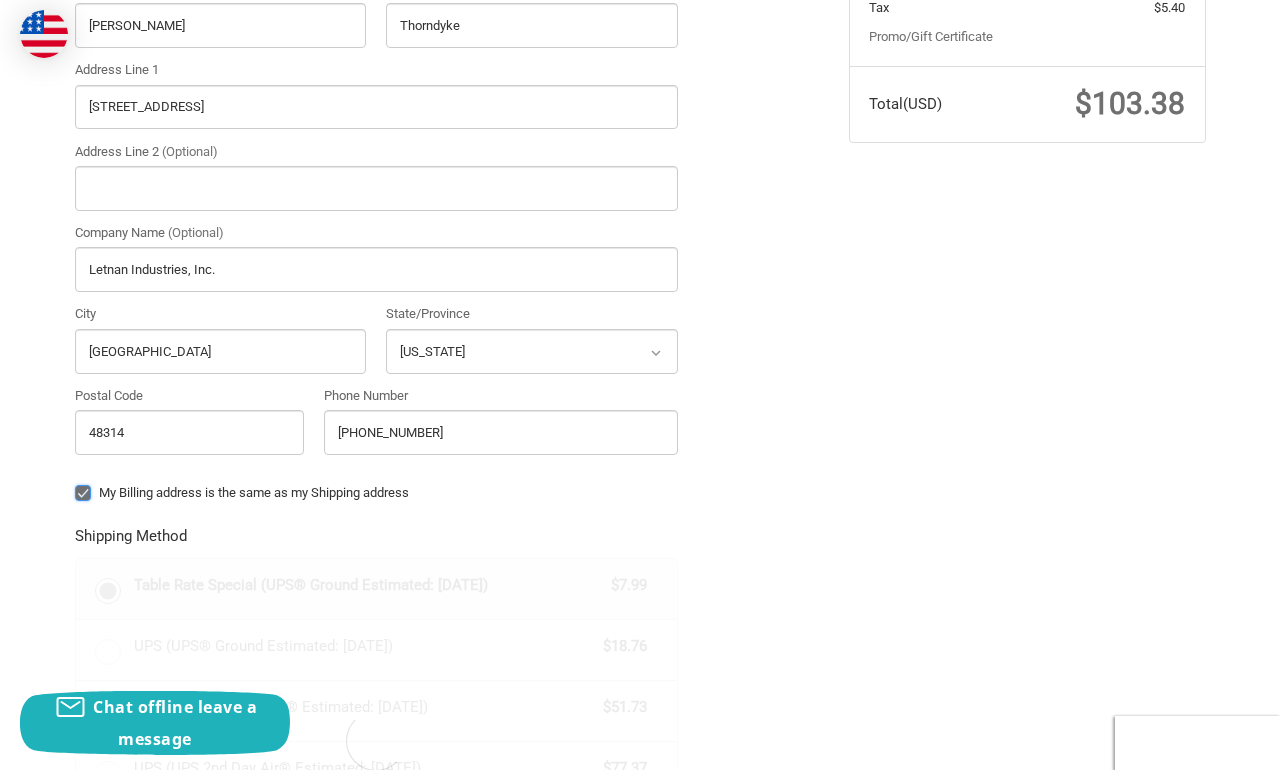 checkbox on "true" 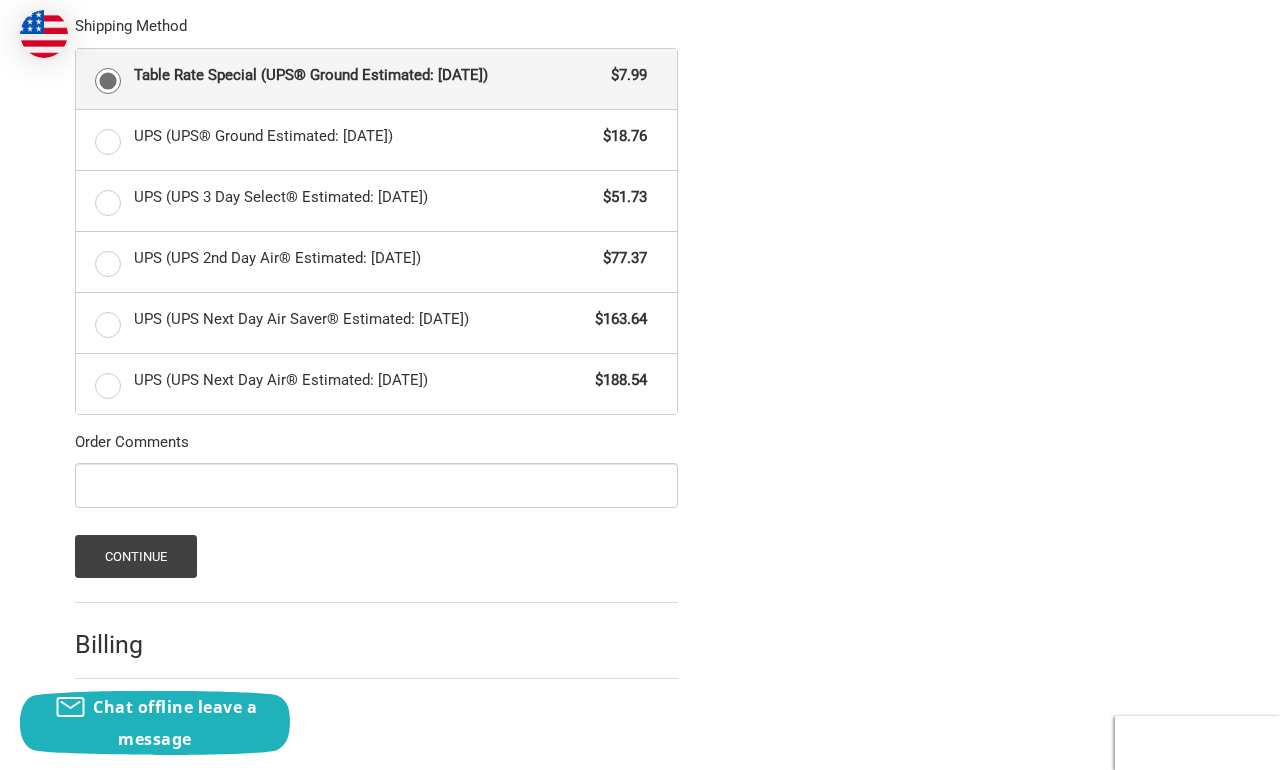 scroll, scrollTop: 1145, scrollLeft: 0, axis: vertical 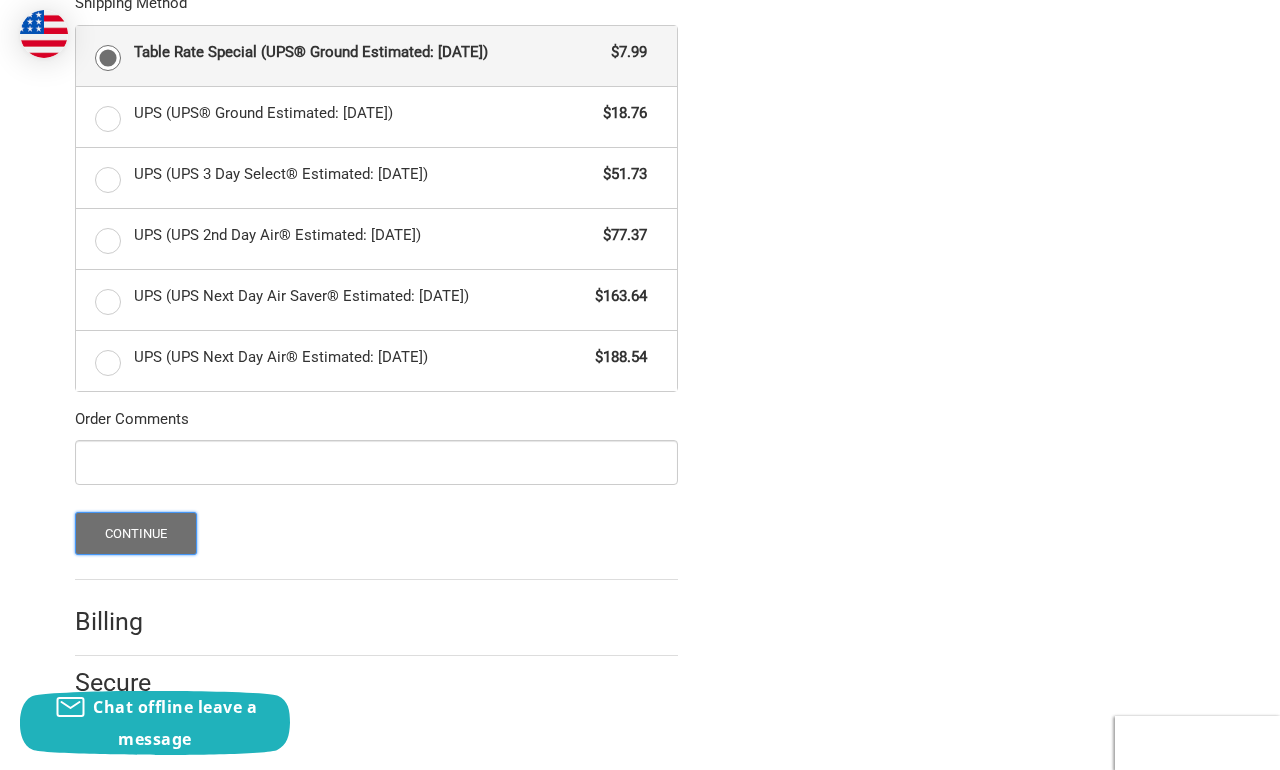 click on "Continue" at bounding box center (136, 533) 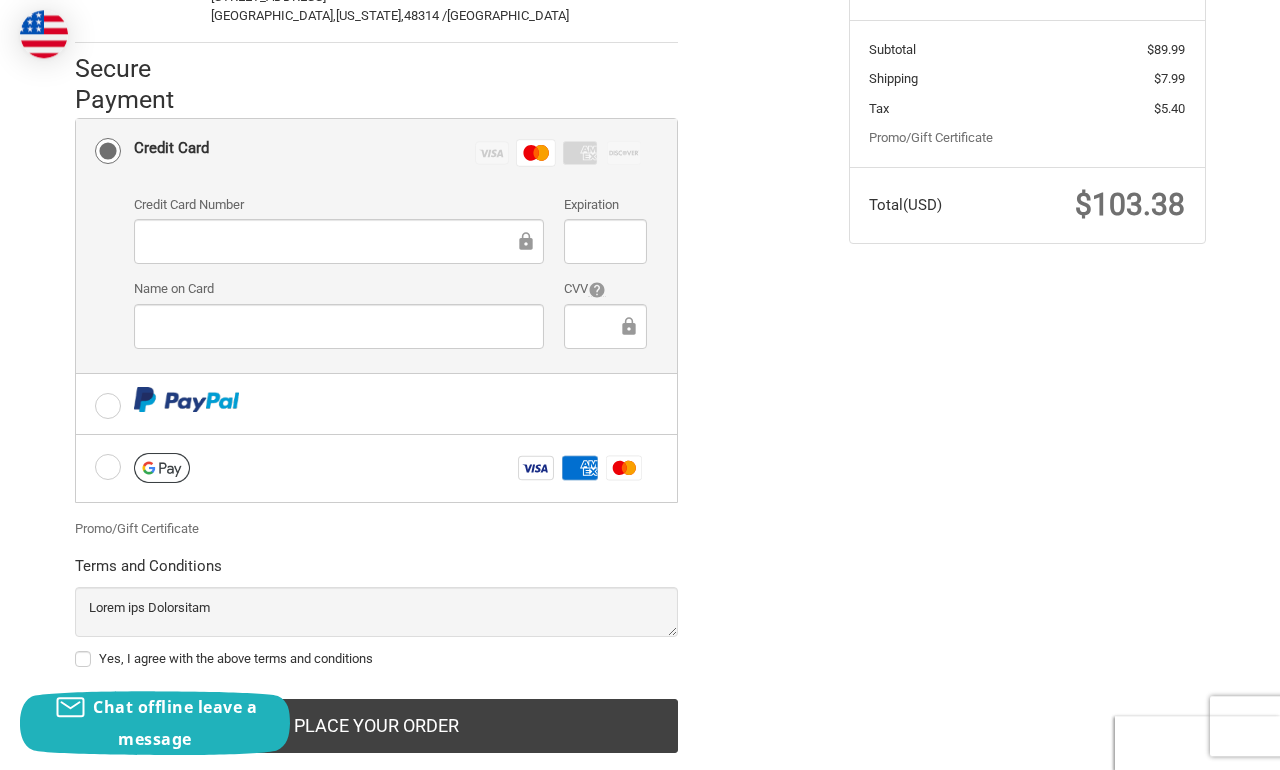scroll, scrollTop: 558, scrollLeft: 0, axis: vertical 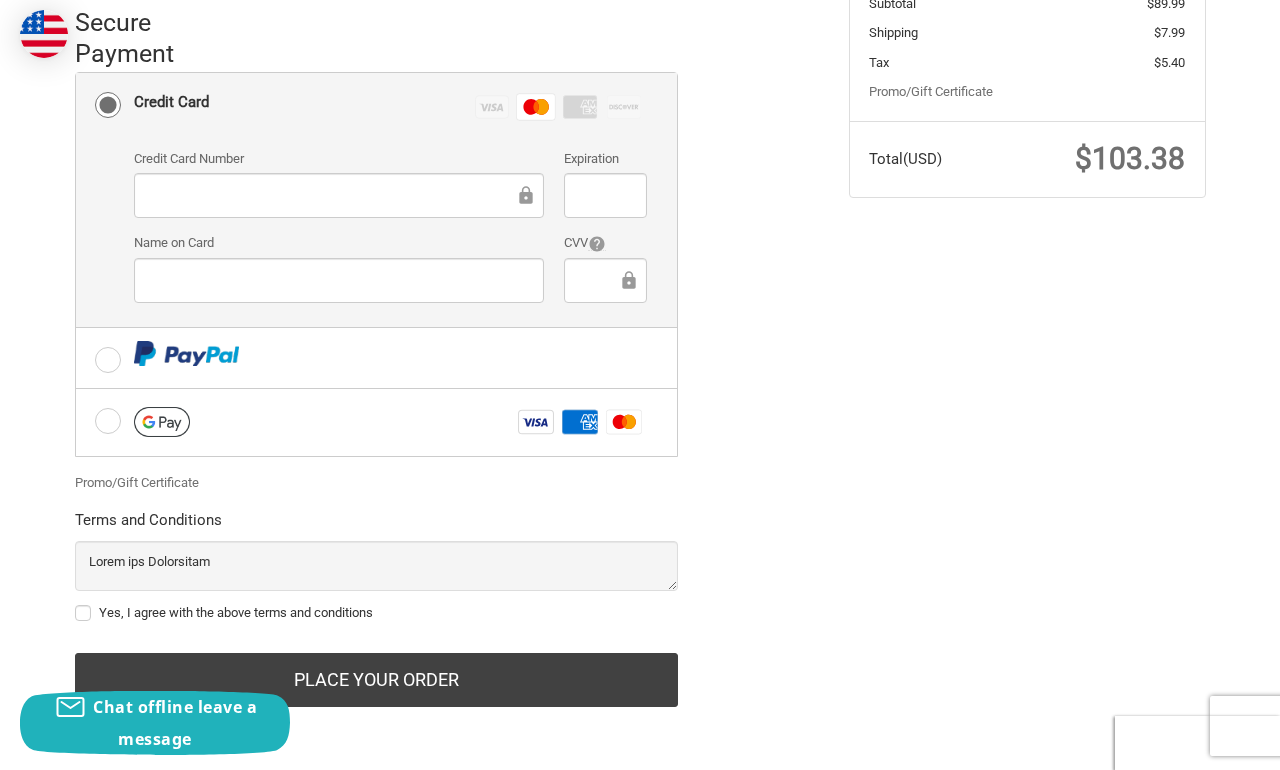 click on "Yes, I agree with the above terms and conditions" at bounding box center (376, 613) 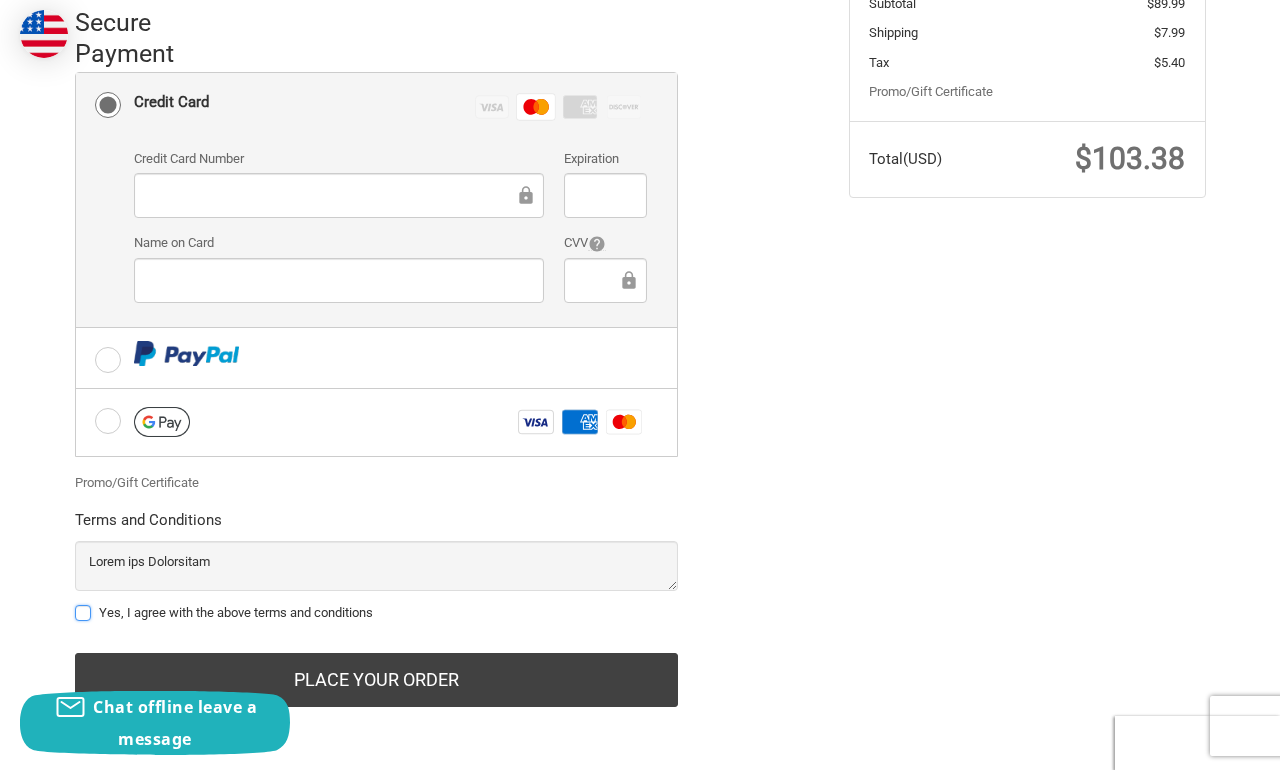 click on "Yes, I agree with the above terms and conditions" at bounding box center (75, 603) 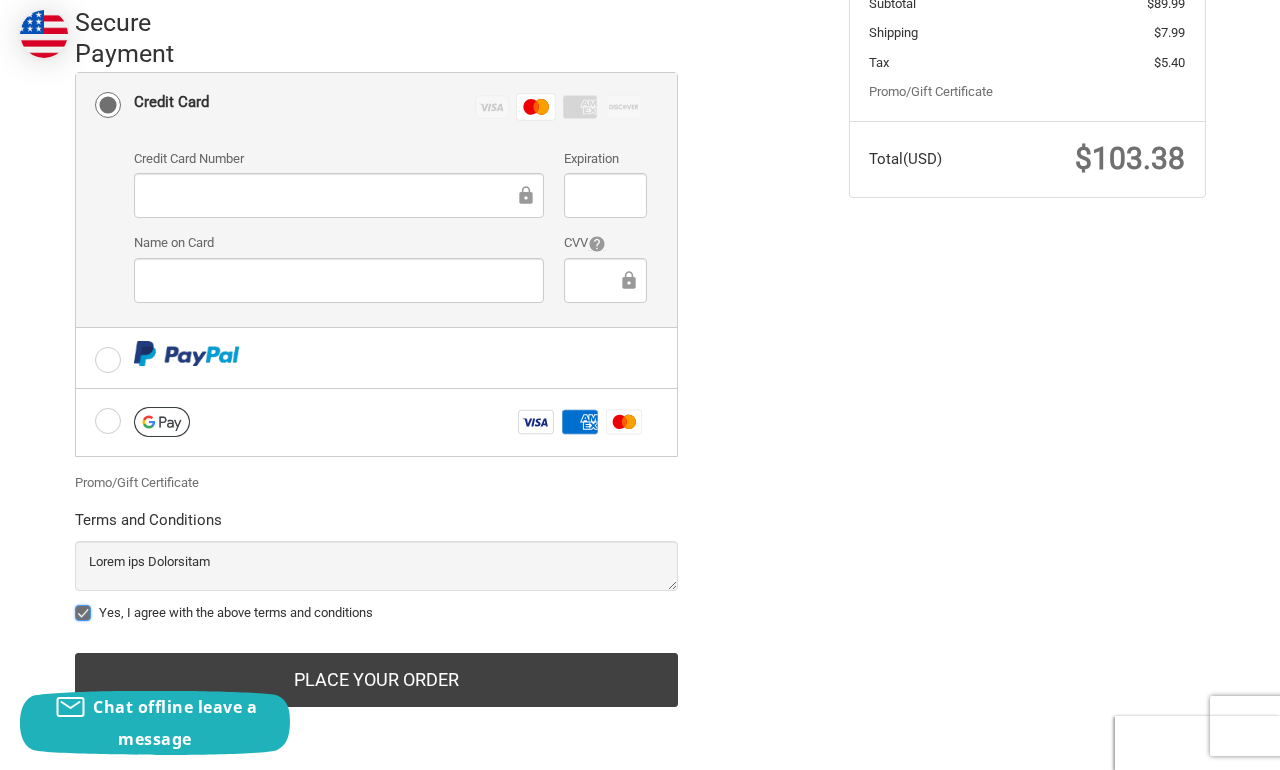 checkbox on "true" 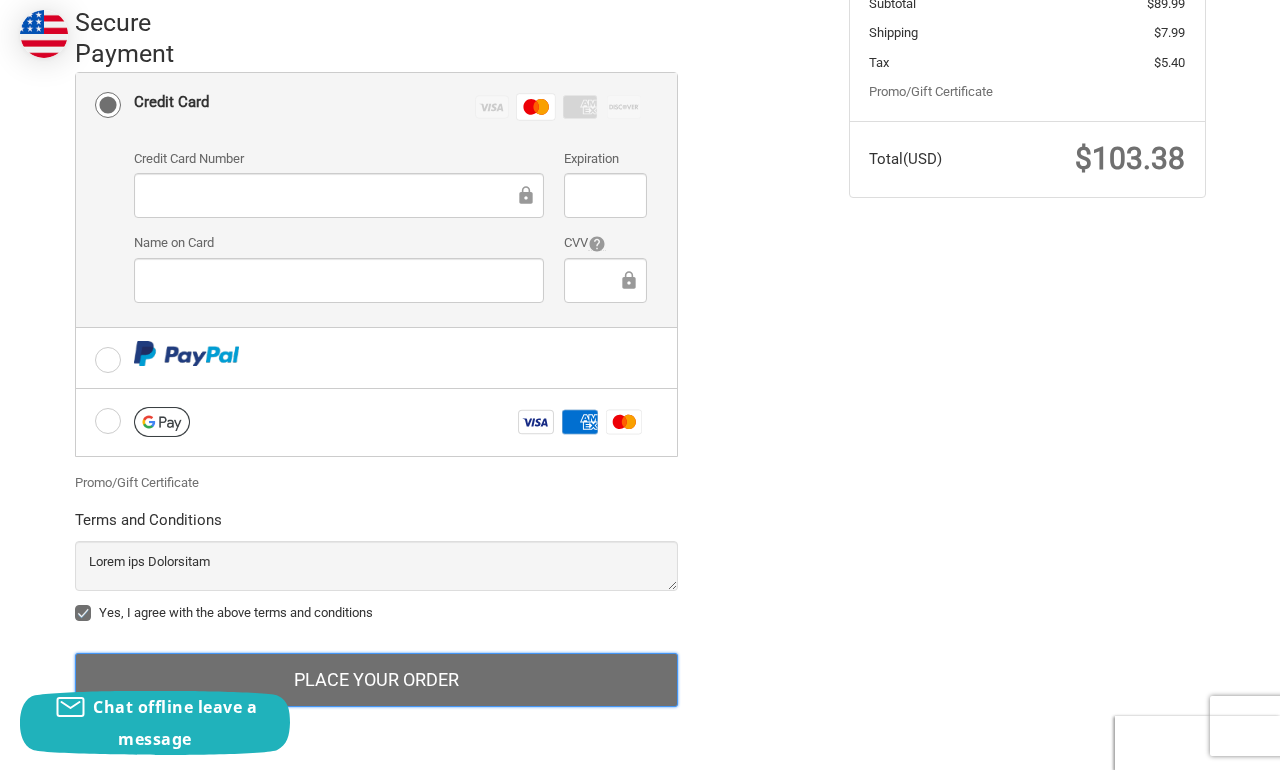 click on "Place Your Order" at bounding box center (376, 680) 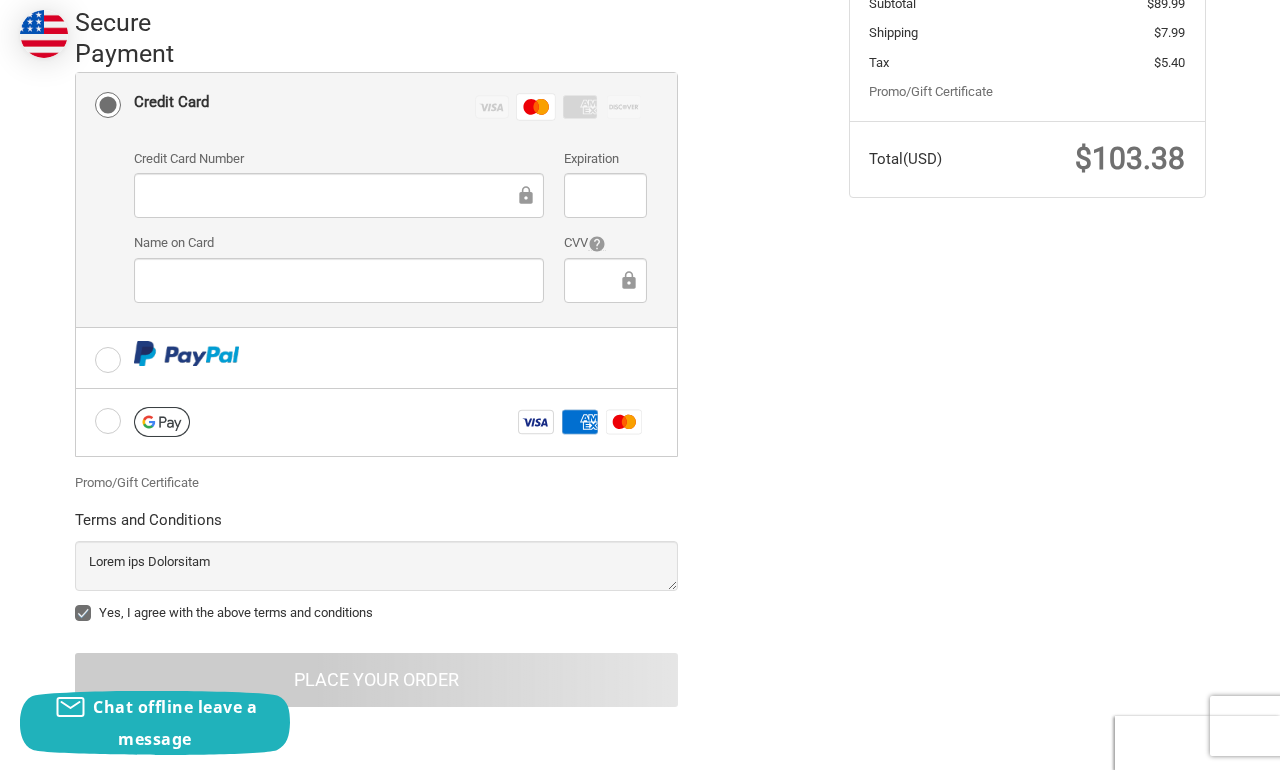 scroll, scrollTop: 0, scrollLeft: 0, axis: both 